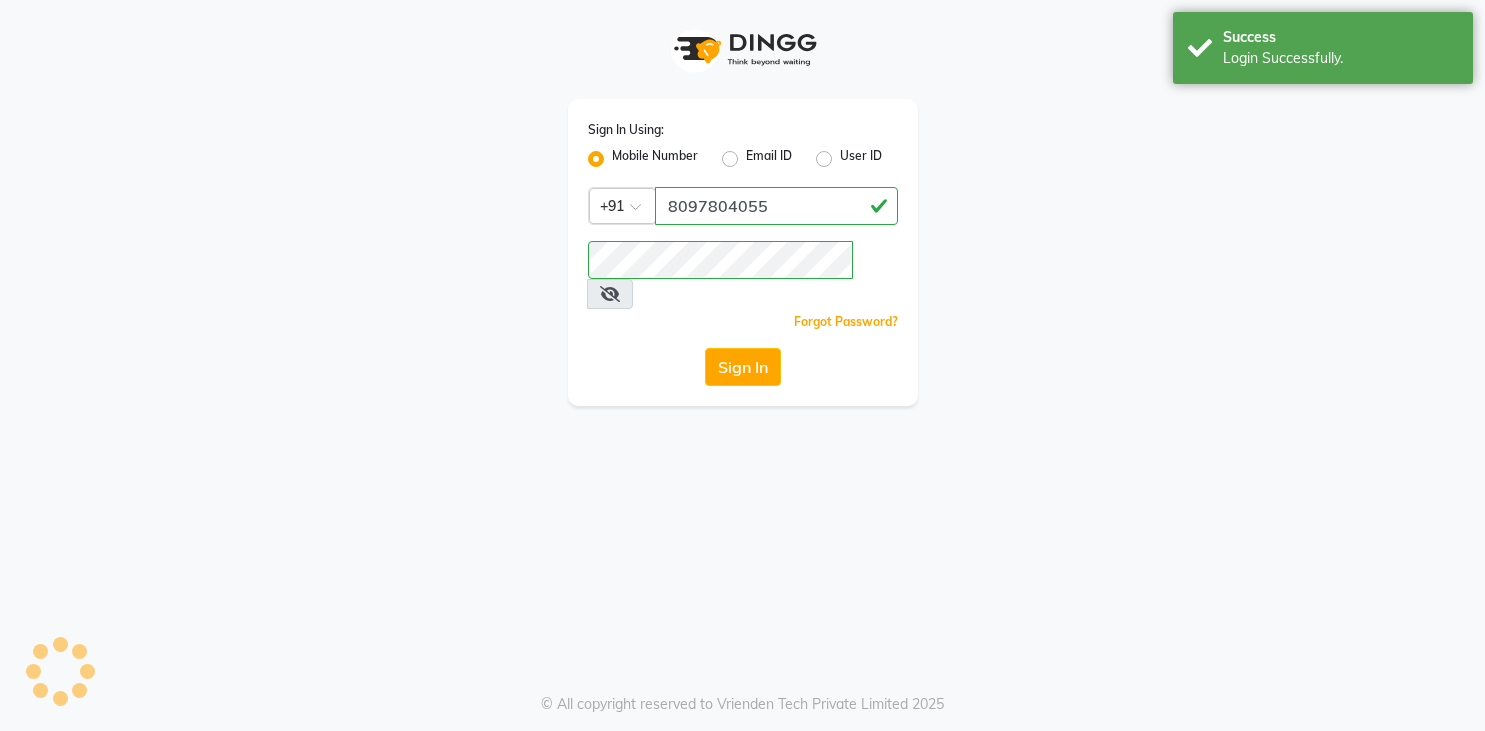 scroll, scrollTop: 0, scrollLeft: 0, axis: both 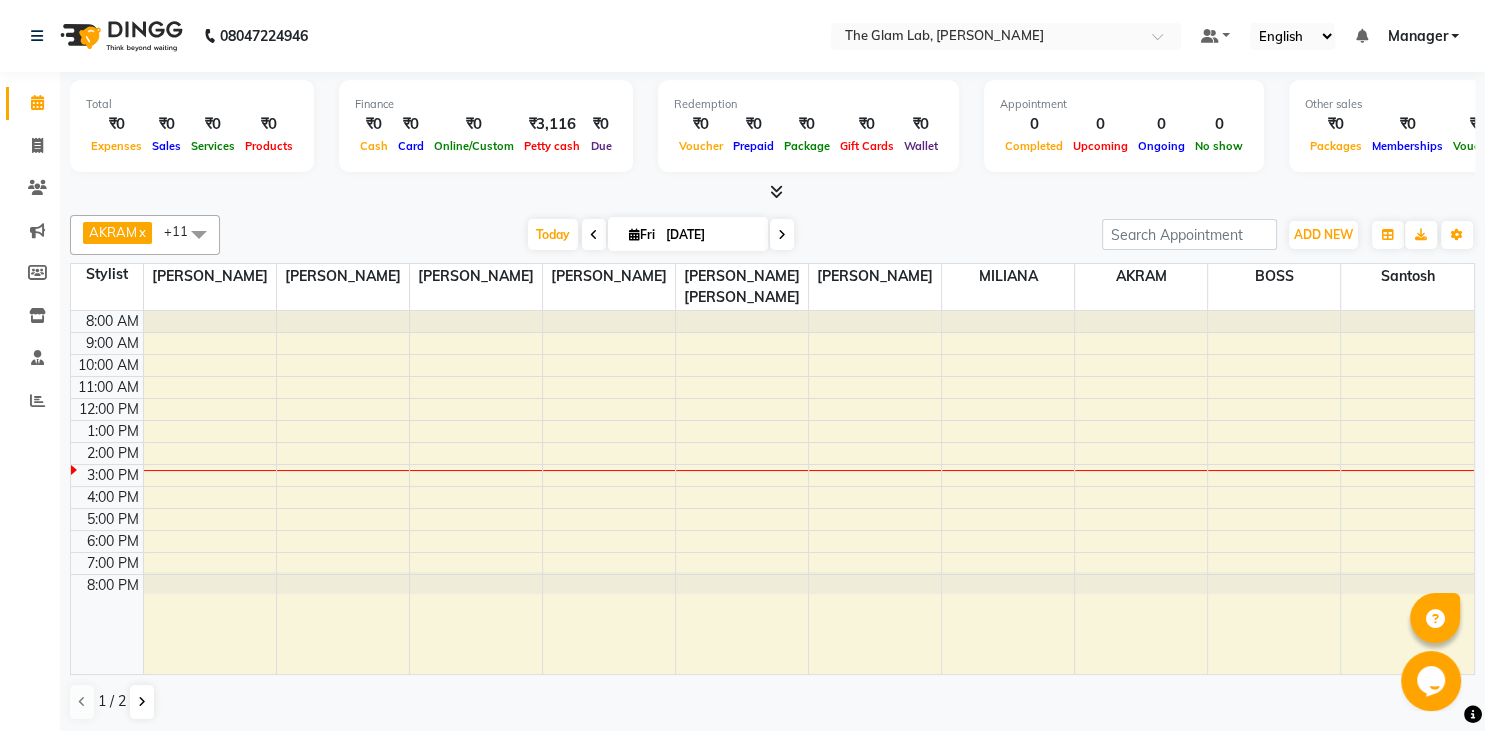 click on "[DATE]" at bounding box center [688, 234] 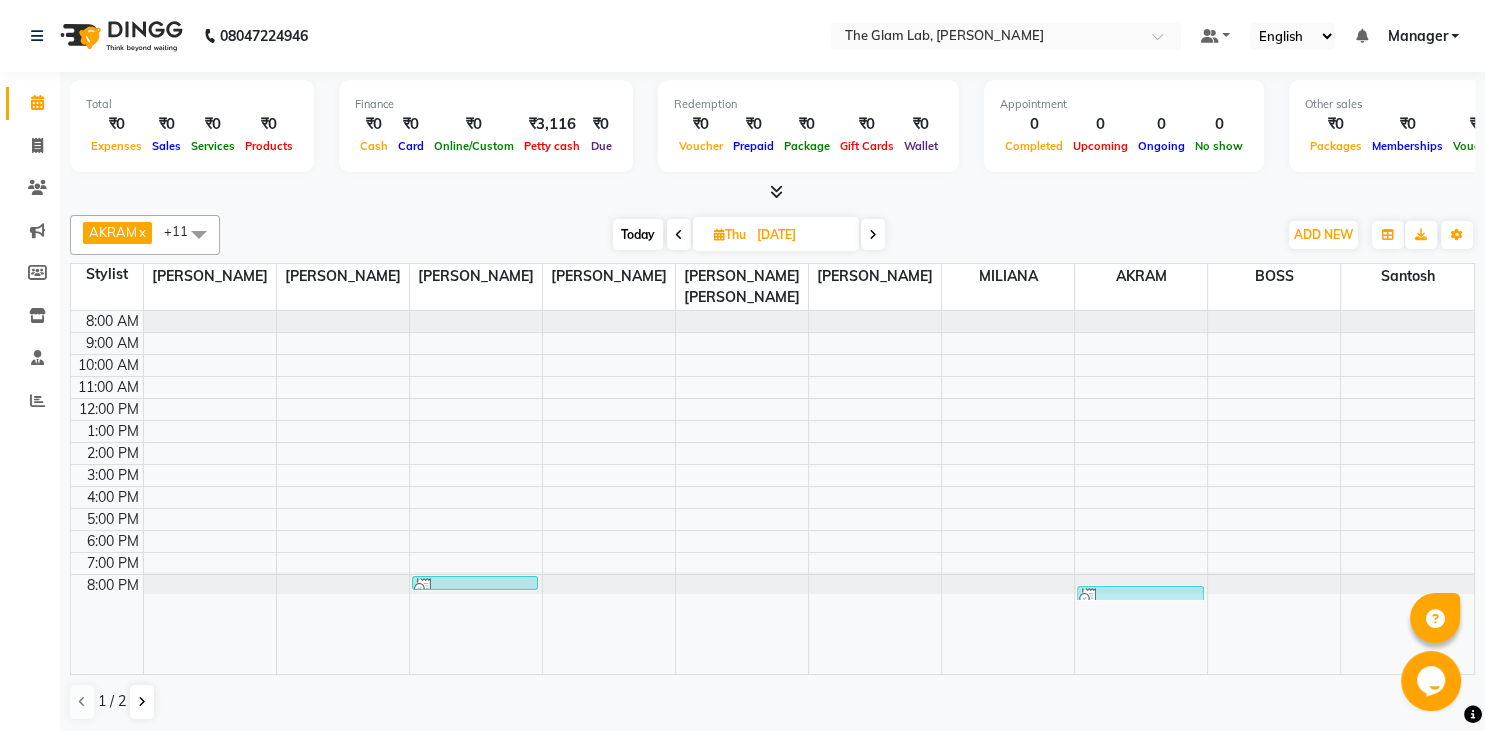 click on "[DATE]  [DATE]" at bounding box center [748, 235] 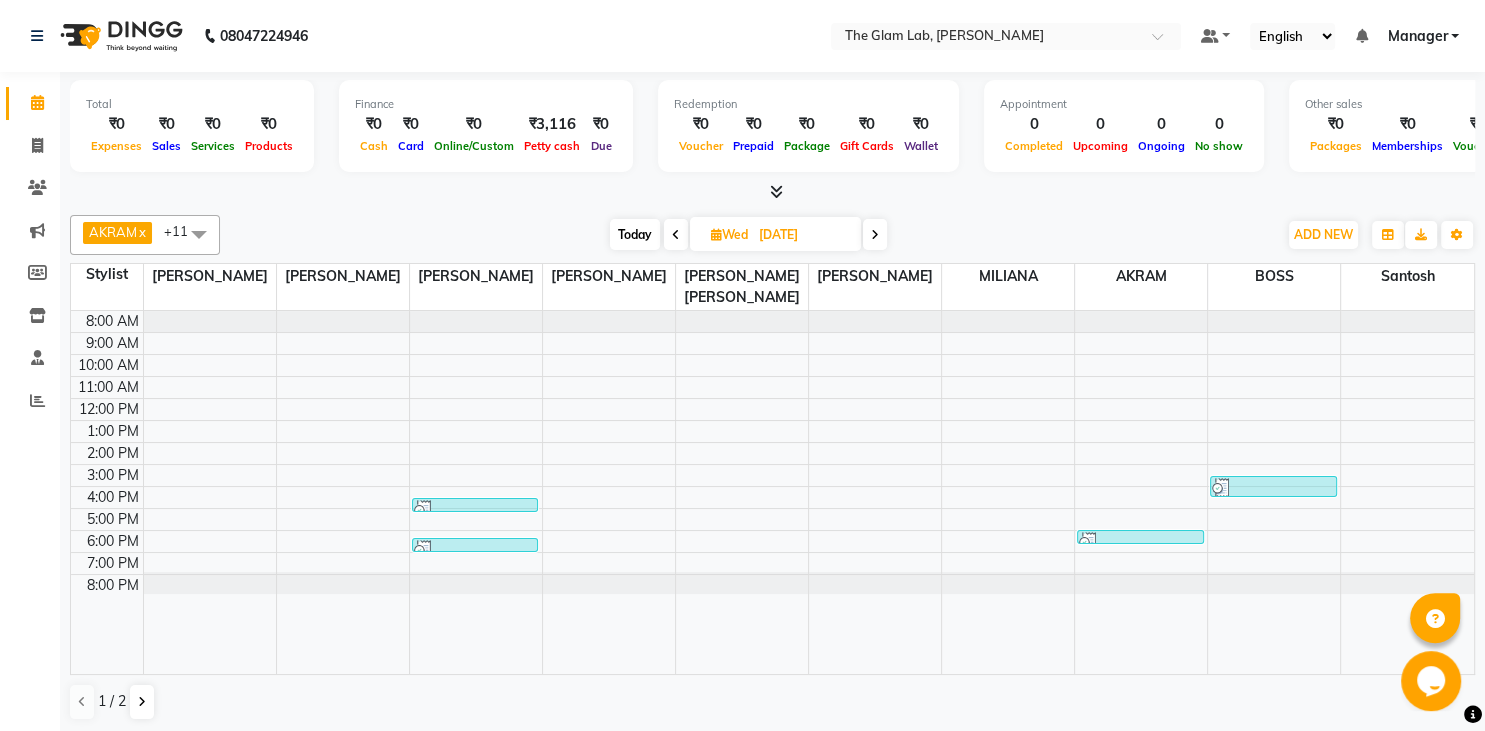 scroll, scrollTop: 0, scrollLeft: 0, axis: both 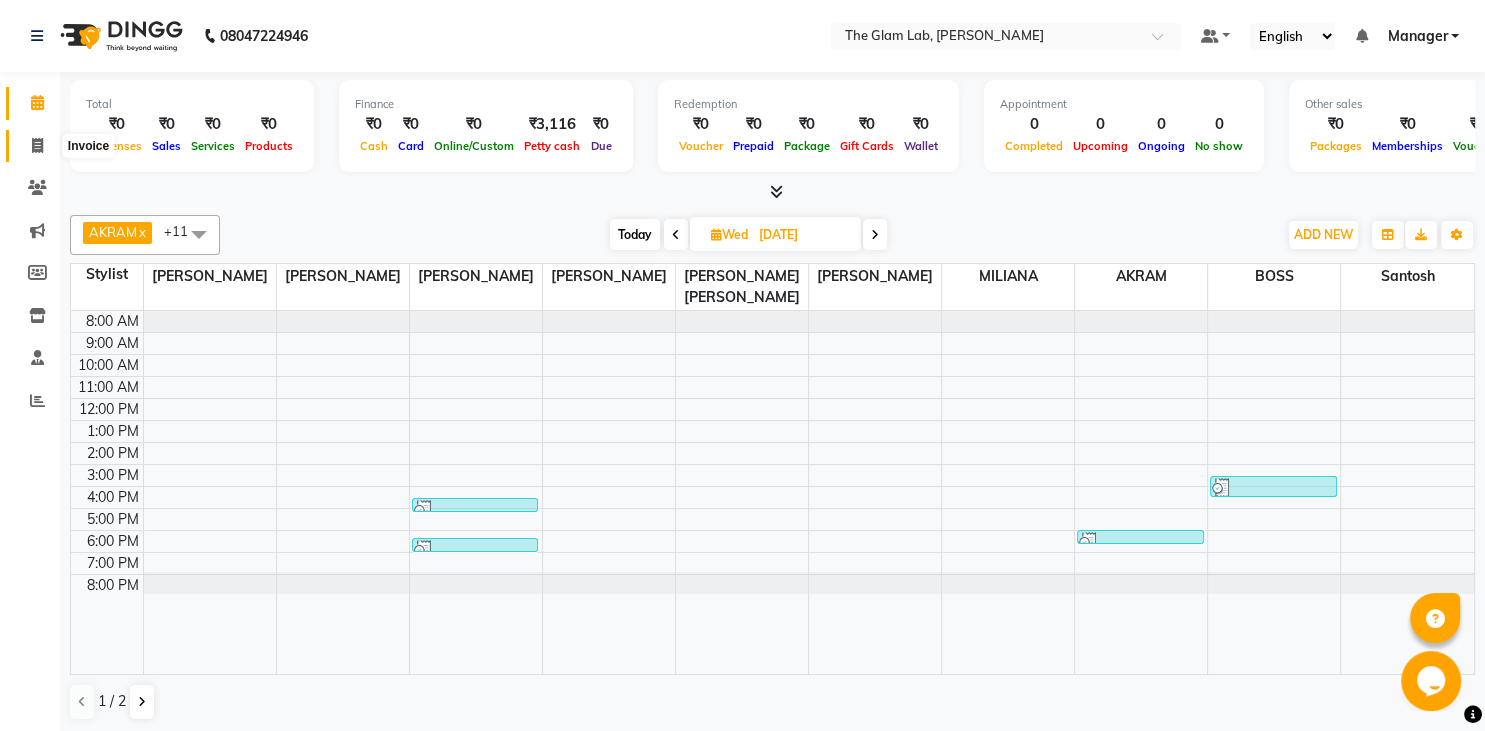 click 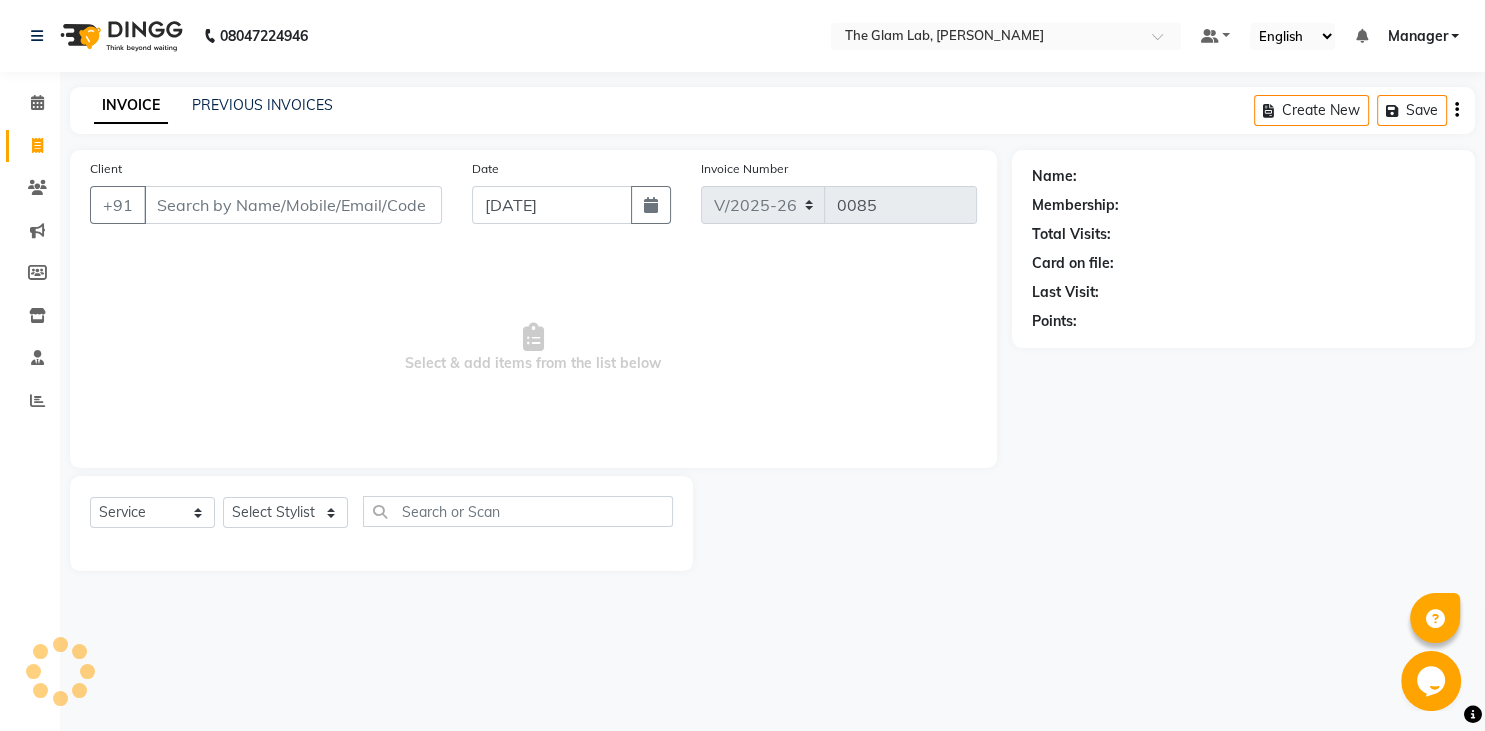 scroll, scrollTop: 0, scrollLeft: 0, axis: both 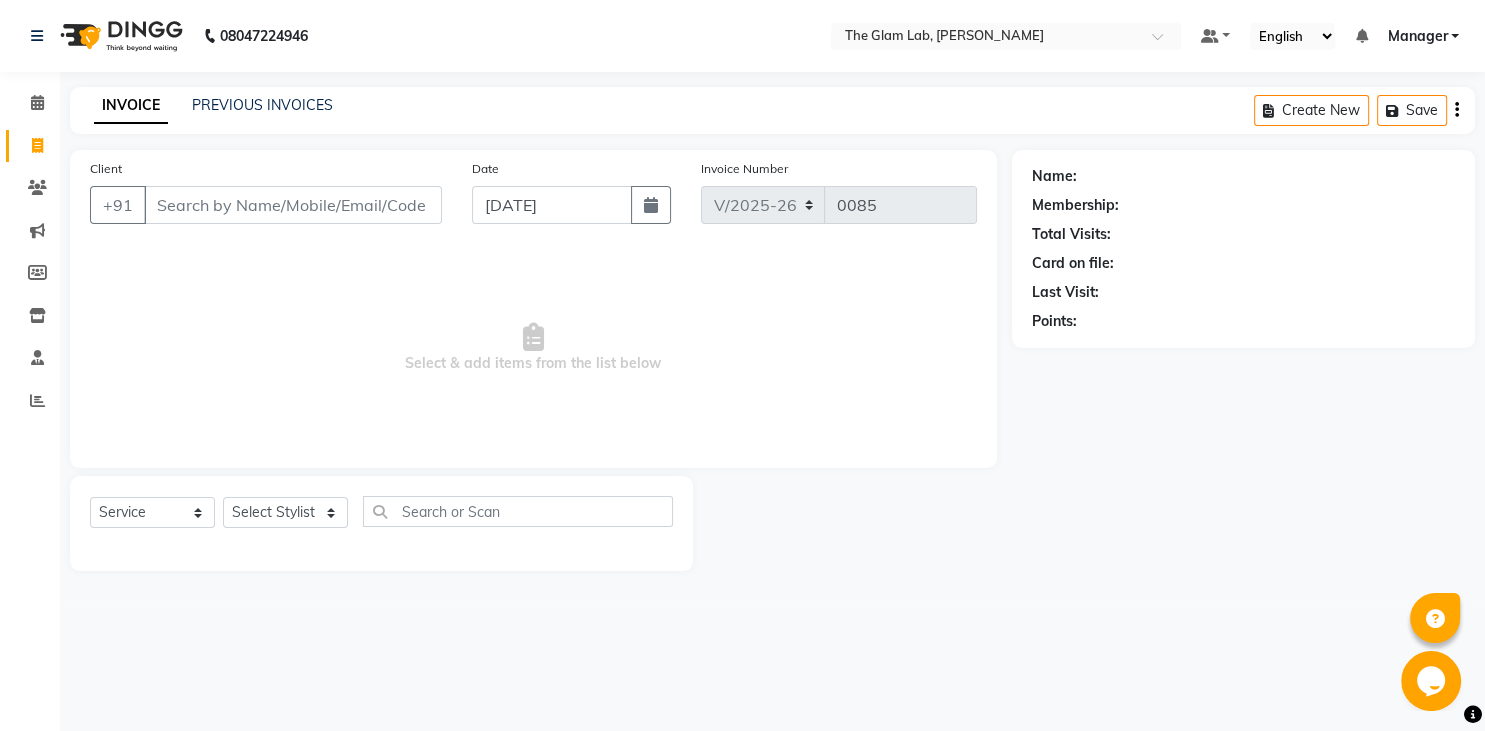 click on "Client" at bounding box center [293, 205] 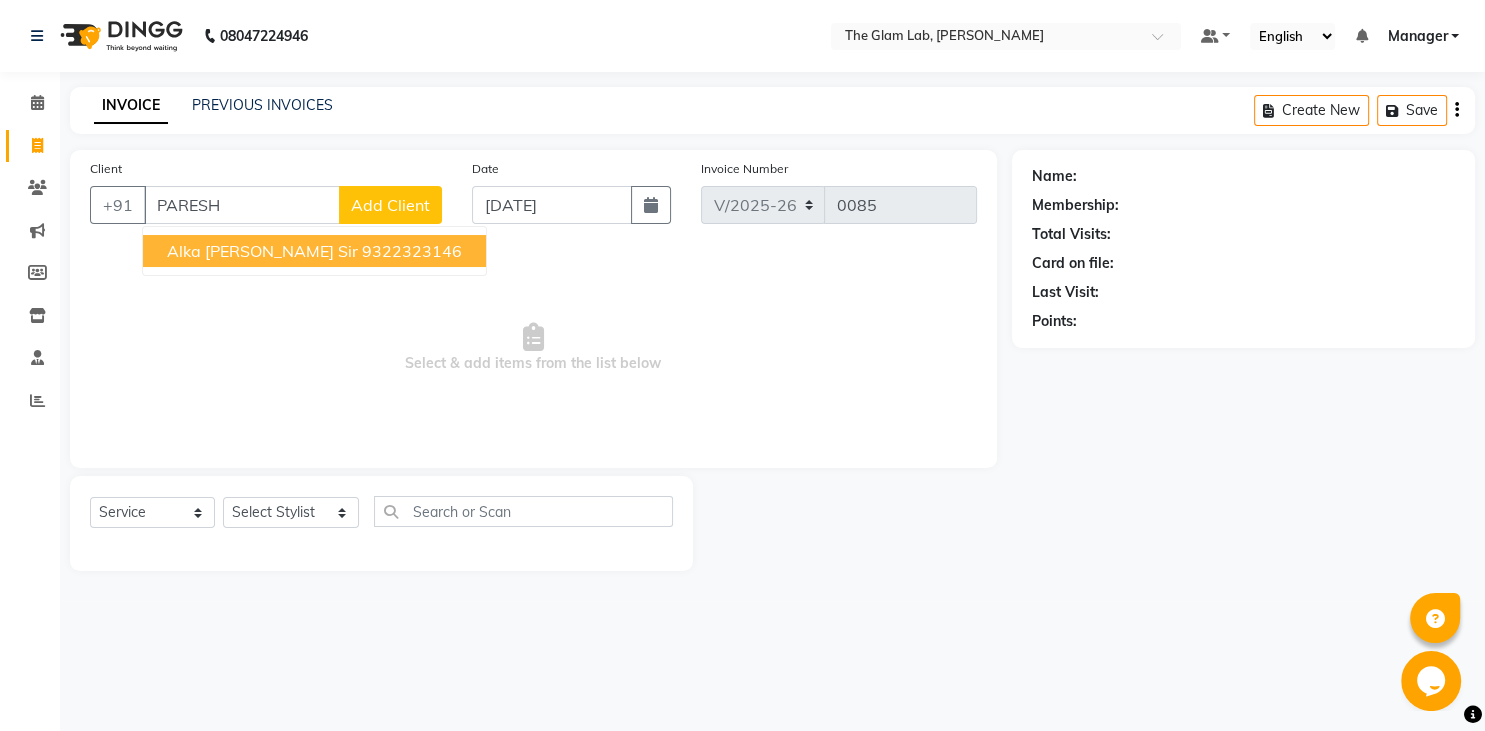 click on "Alka [PERSON_NAME] sir" at bounding box center (262, 251) 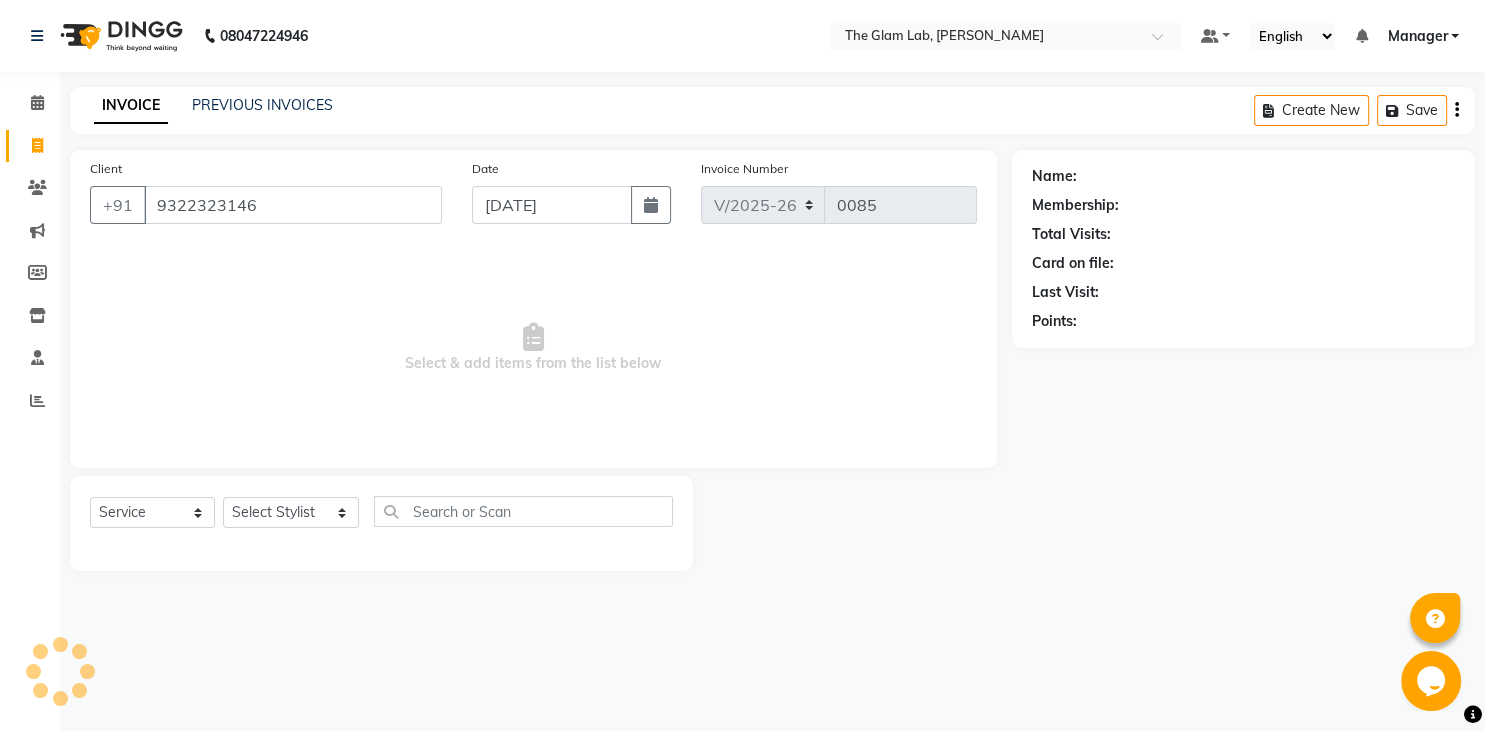 type on "9322323146" 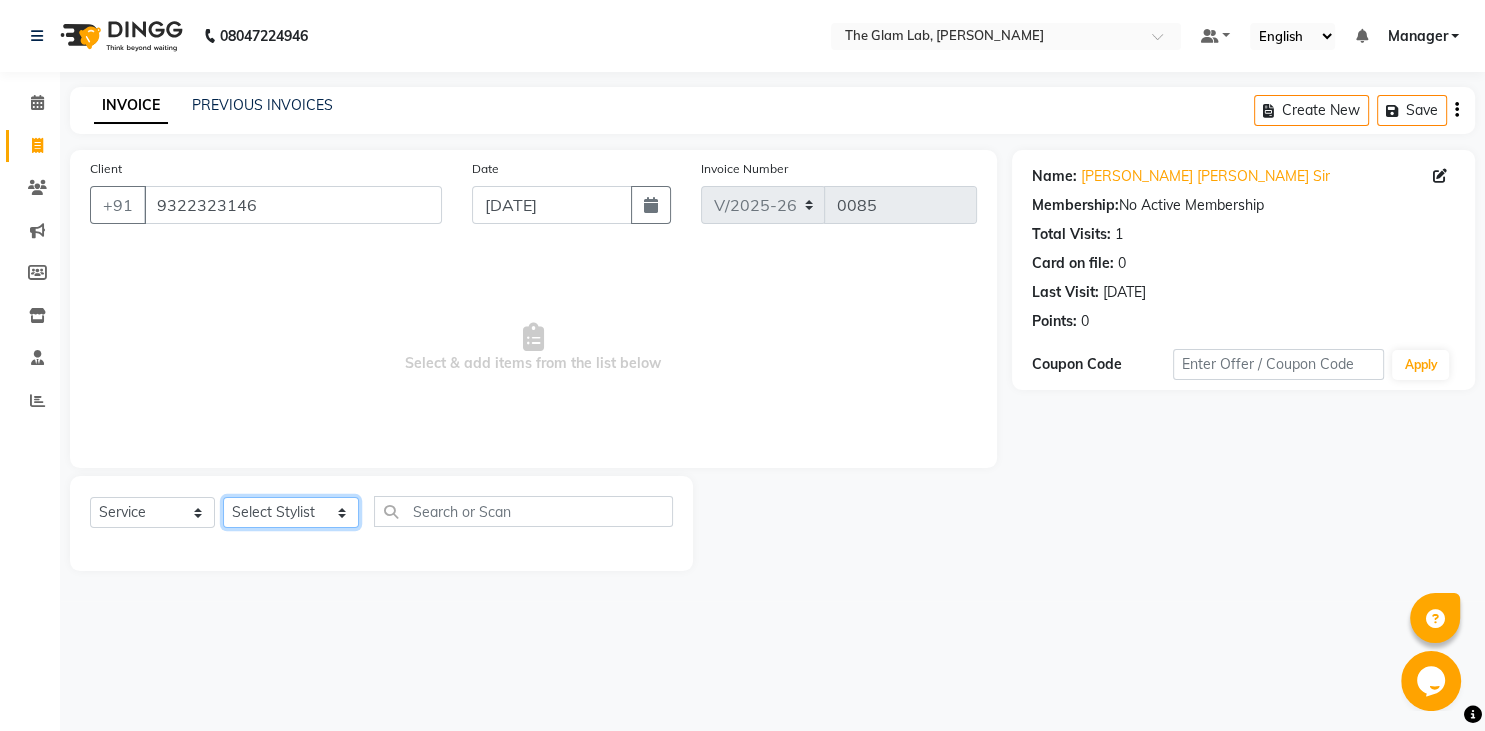 click on "Select Stylist [PERSON_NAME] [PERSON_NAME] BOSS [DEMOGRAPHIC_DATA][PERSON_NAME] Manager    [PERSON_NAME]  [PERSON_NAME] [PERSON_NAME] [PERSON_NAME] [PERSON_NAME]  [PERSON_NAME] [PERSON_NAME] SANKAT" 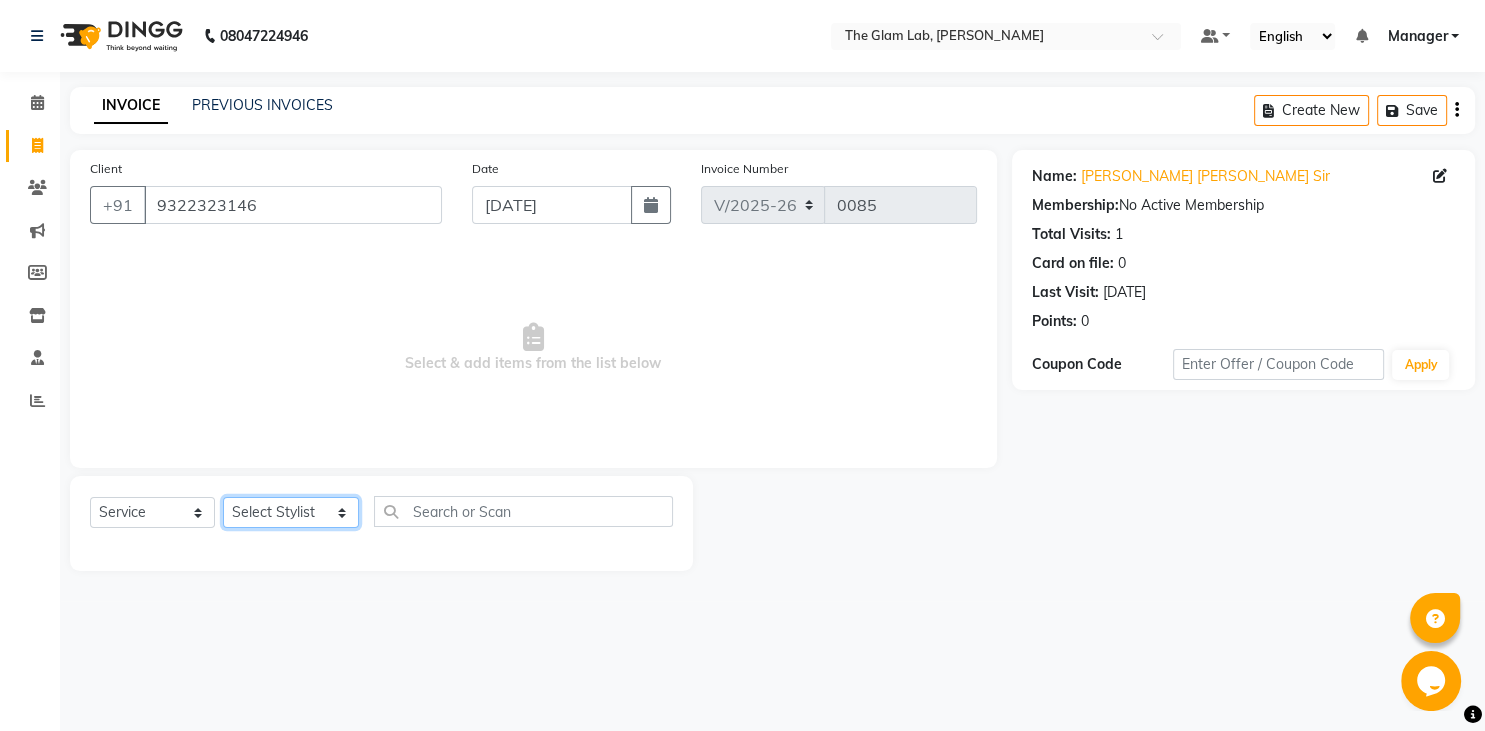 select on "79467" 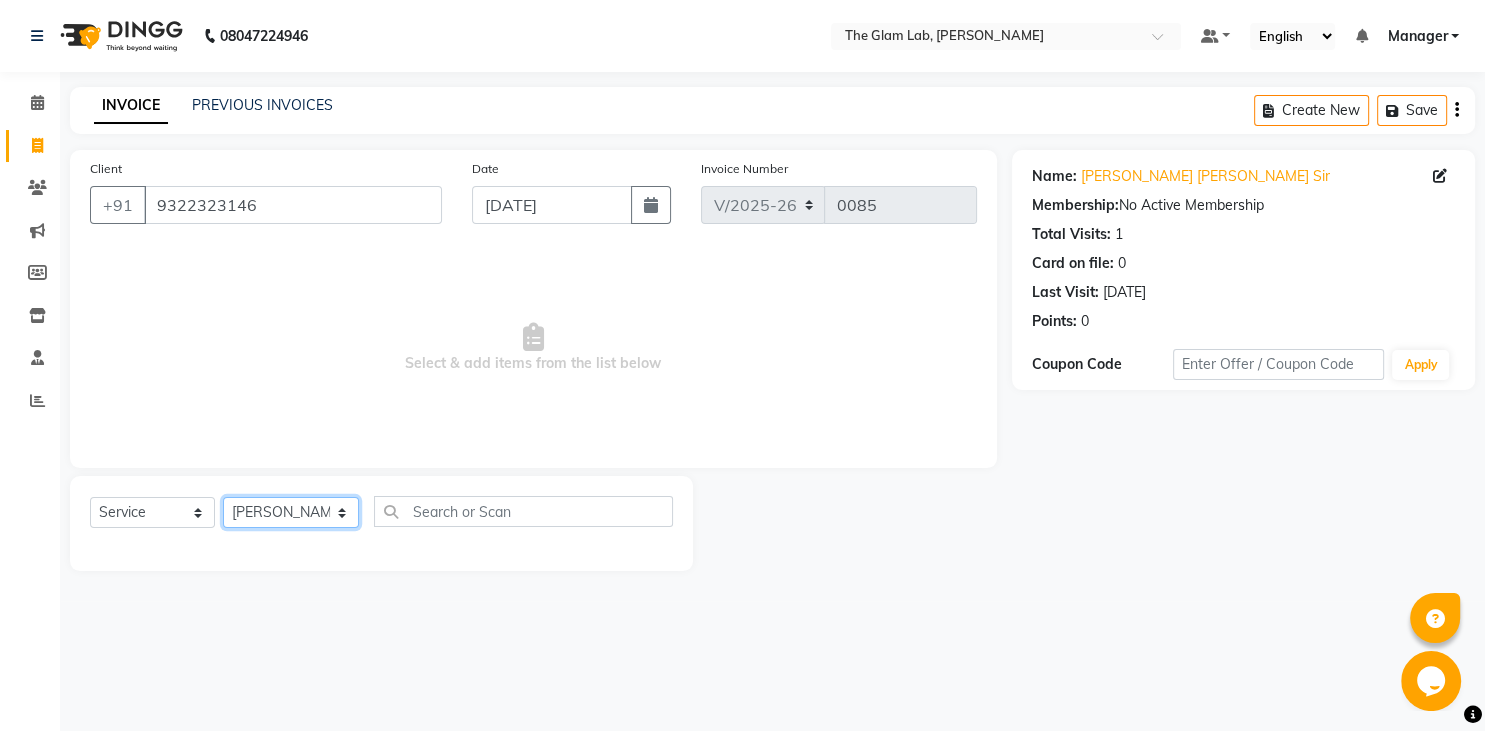 click on "[PERSON_NAME] [PERSON_NAME]" 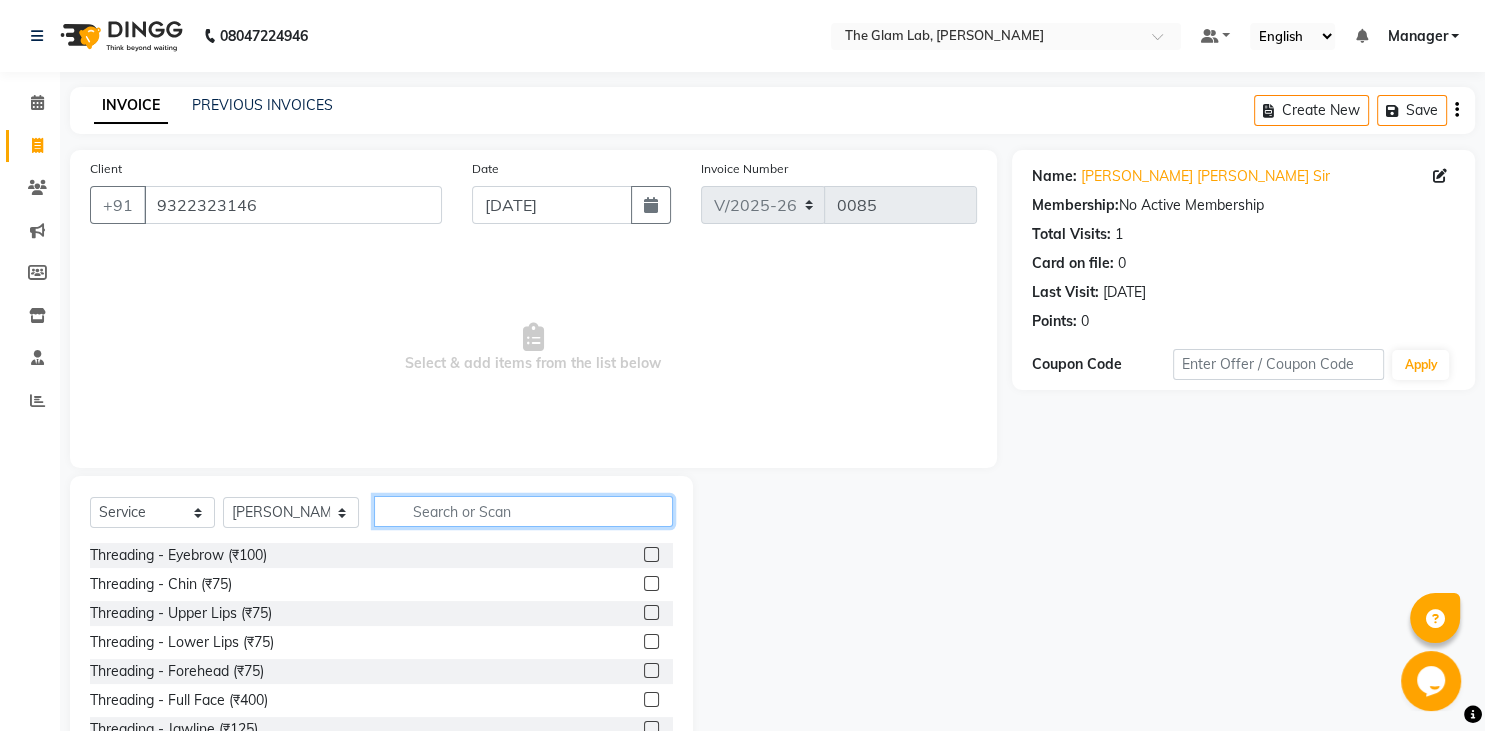 click 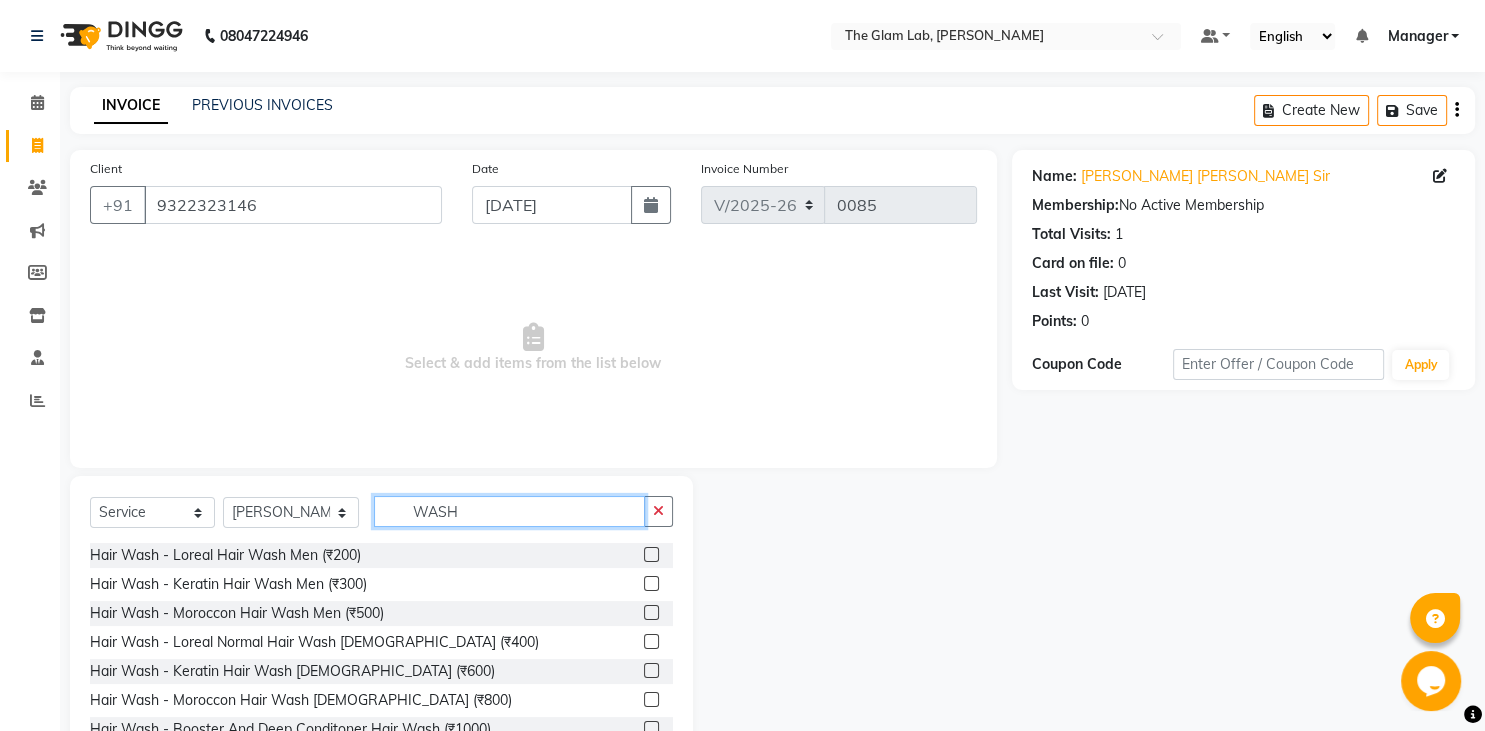 type on "WASH" 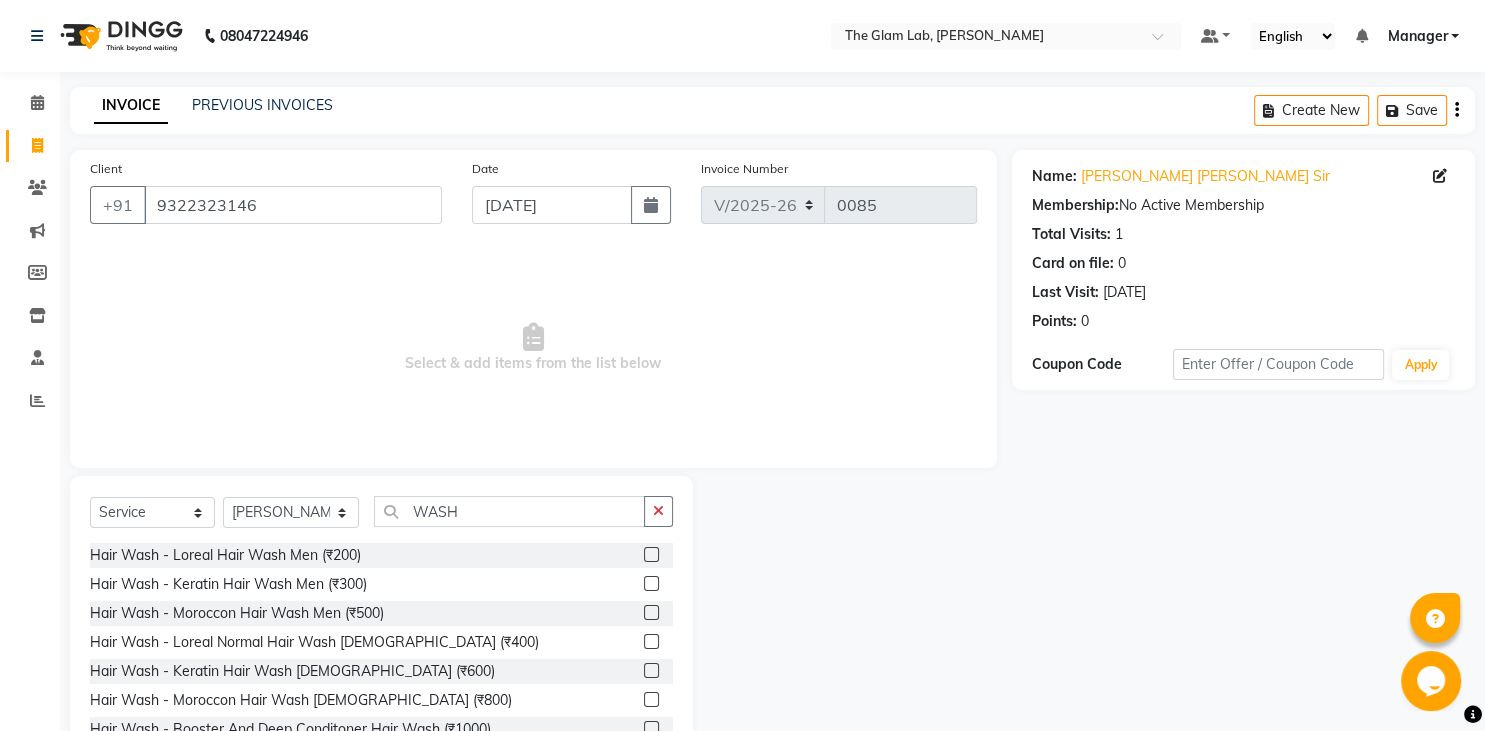 click 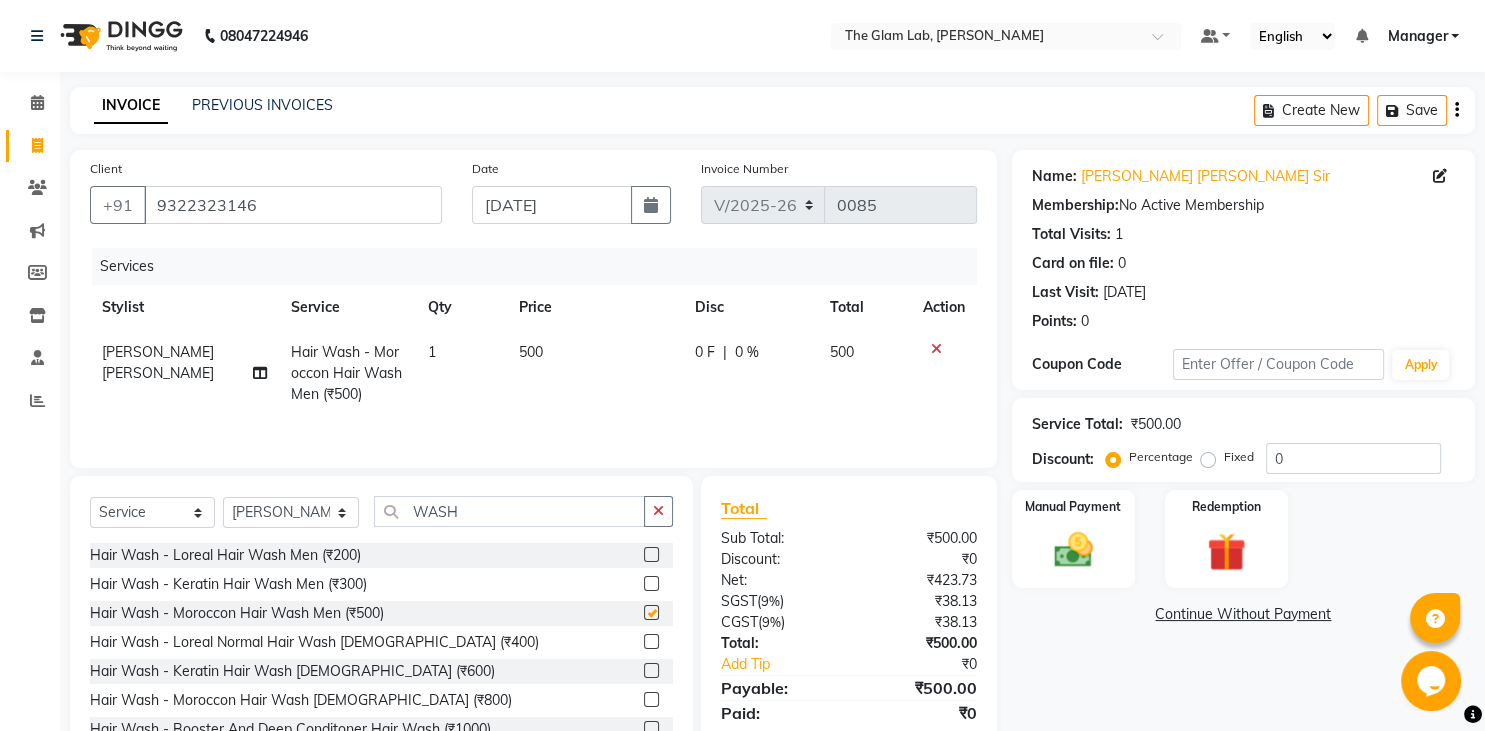 checkbox on "false" 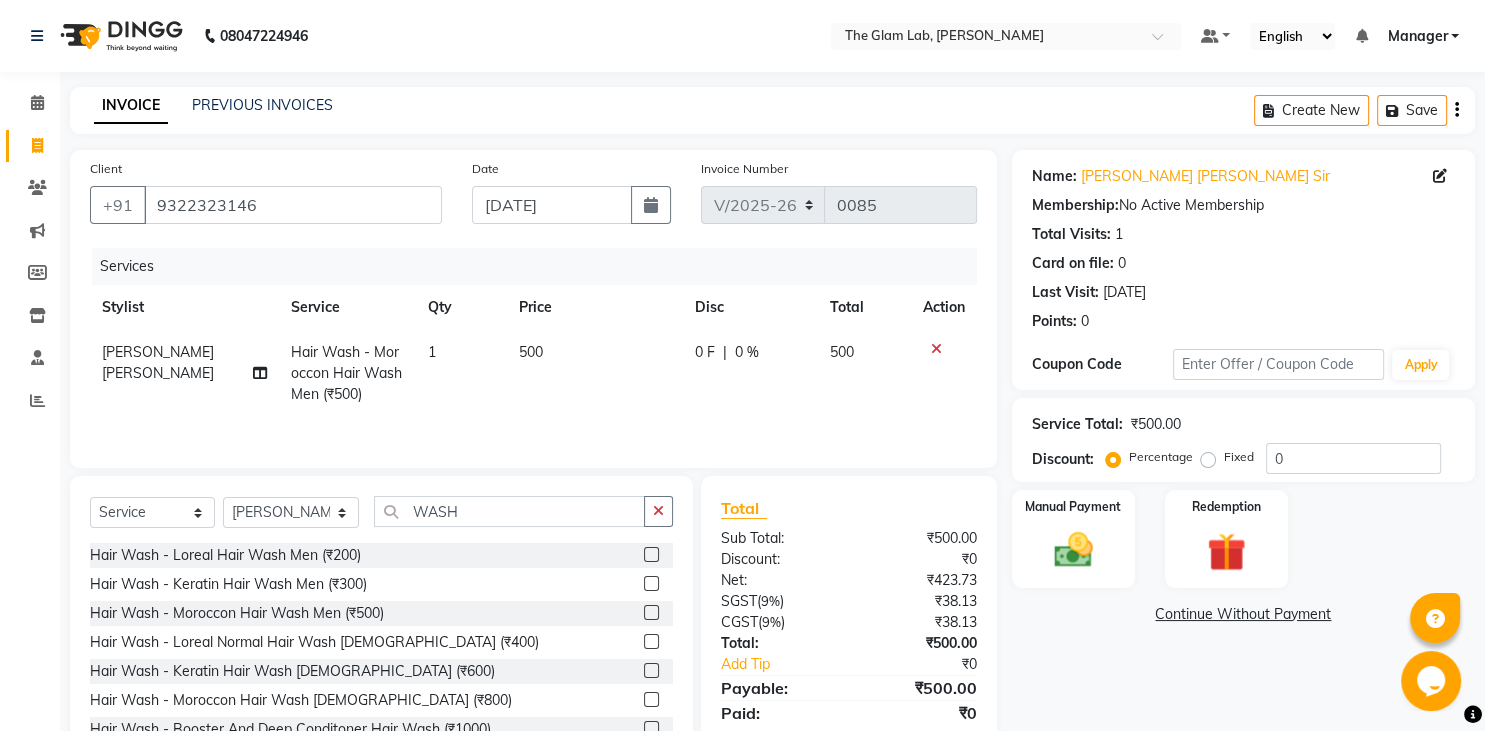 click on "500" 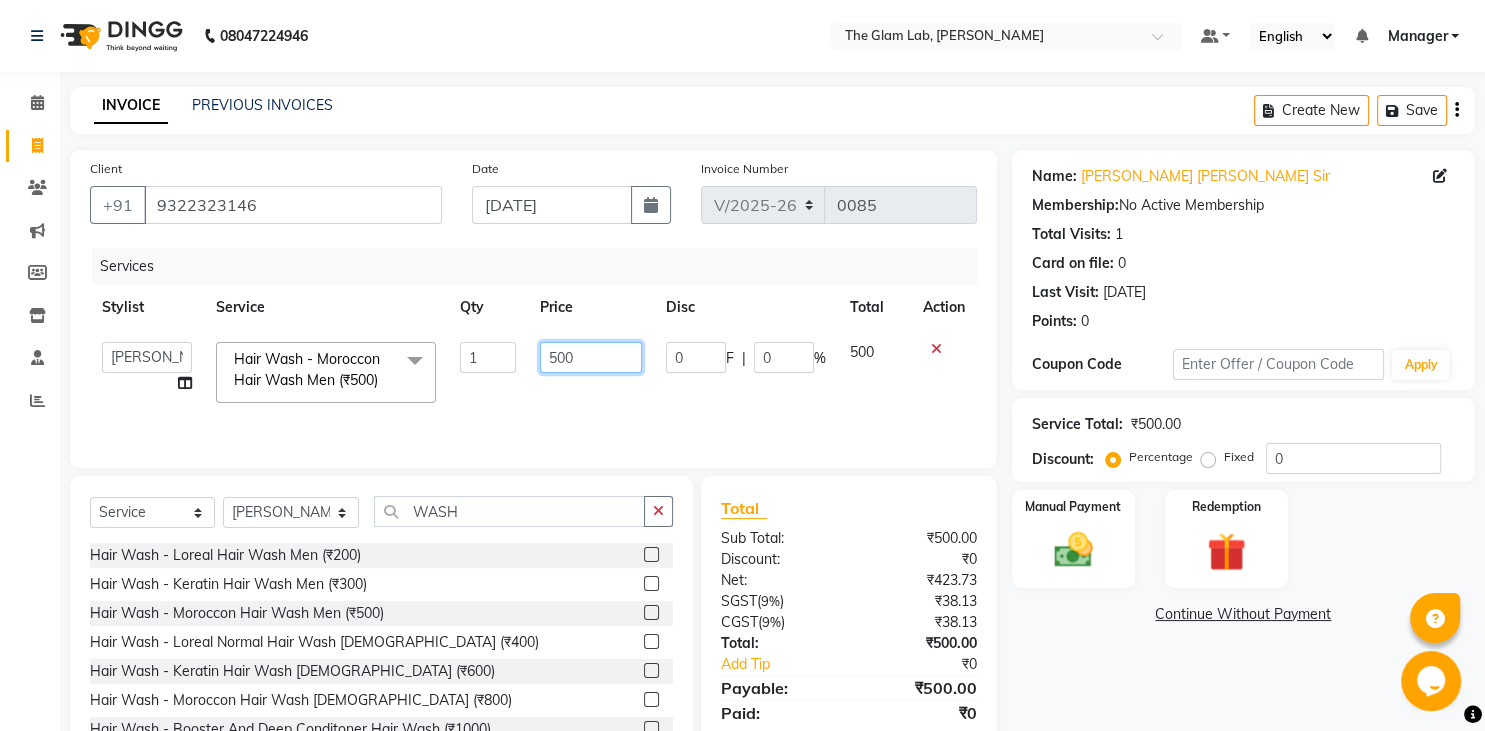 click on "500" 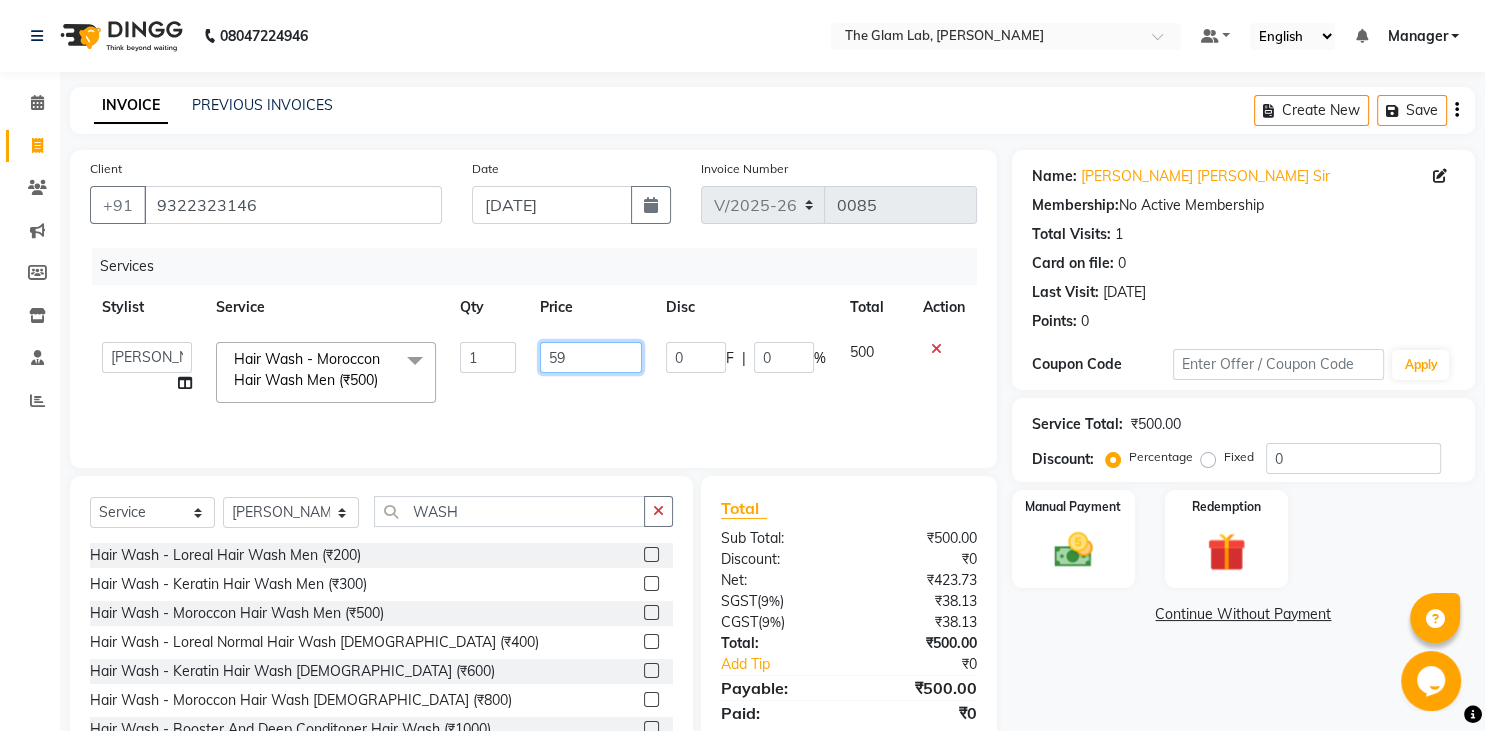 type on "590" 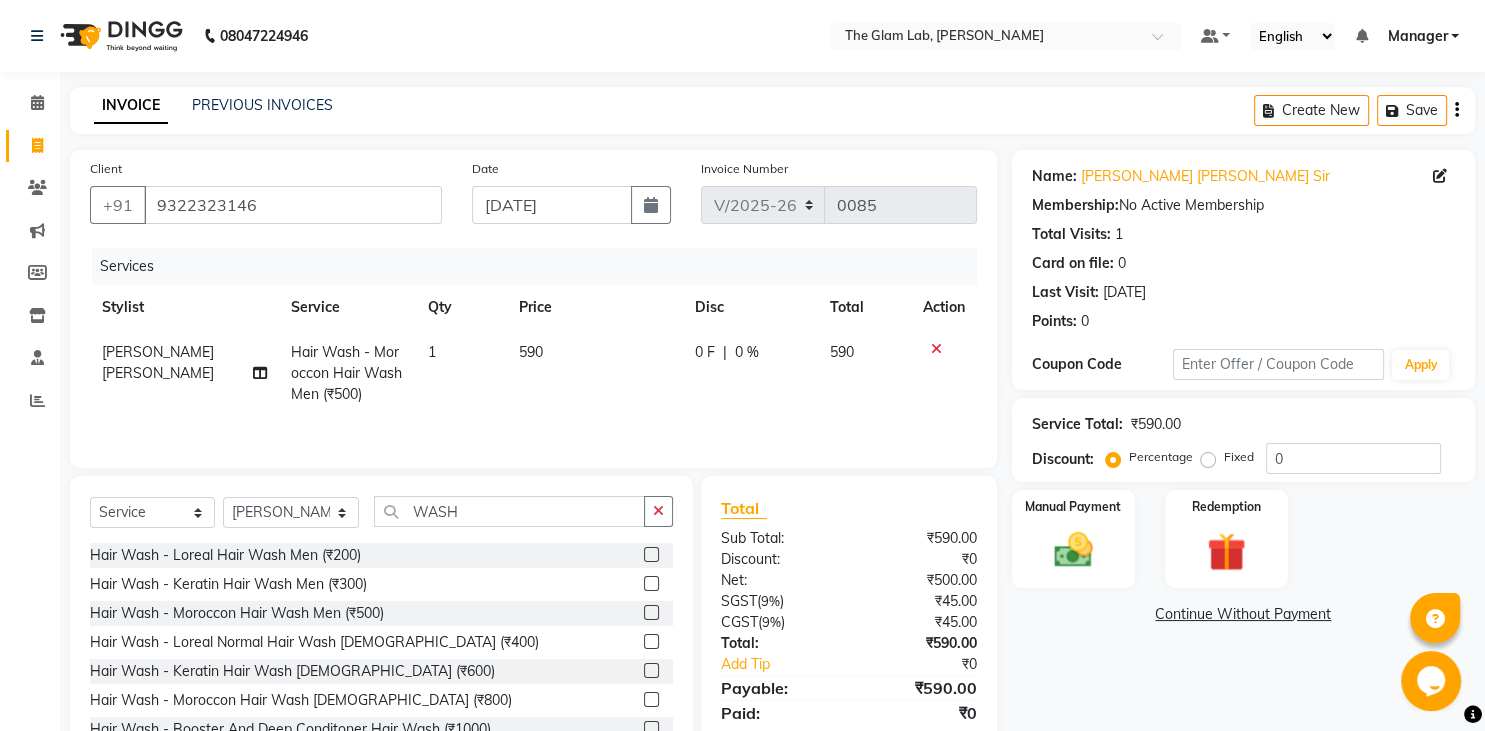 click on "Services Stylist Service Qty Price Disc Total Action [PERSON_NAME] [PERSON_NAME] Hair Wash - Moroccon Hair Wash Men (₹500) 1 590 0 F | 0 % 590" 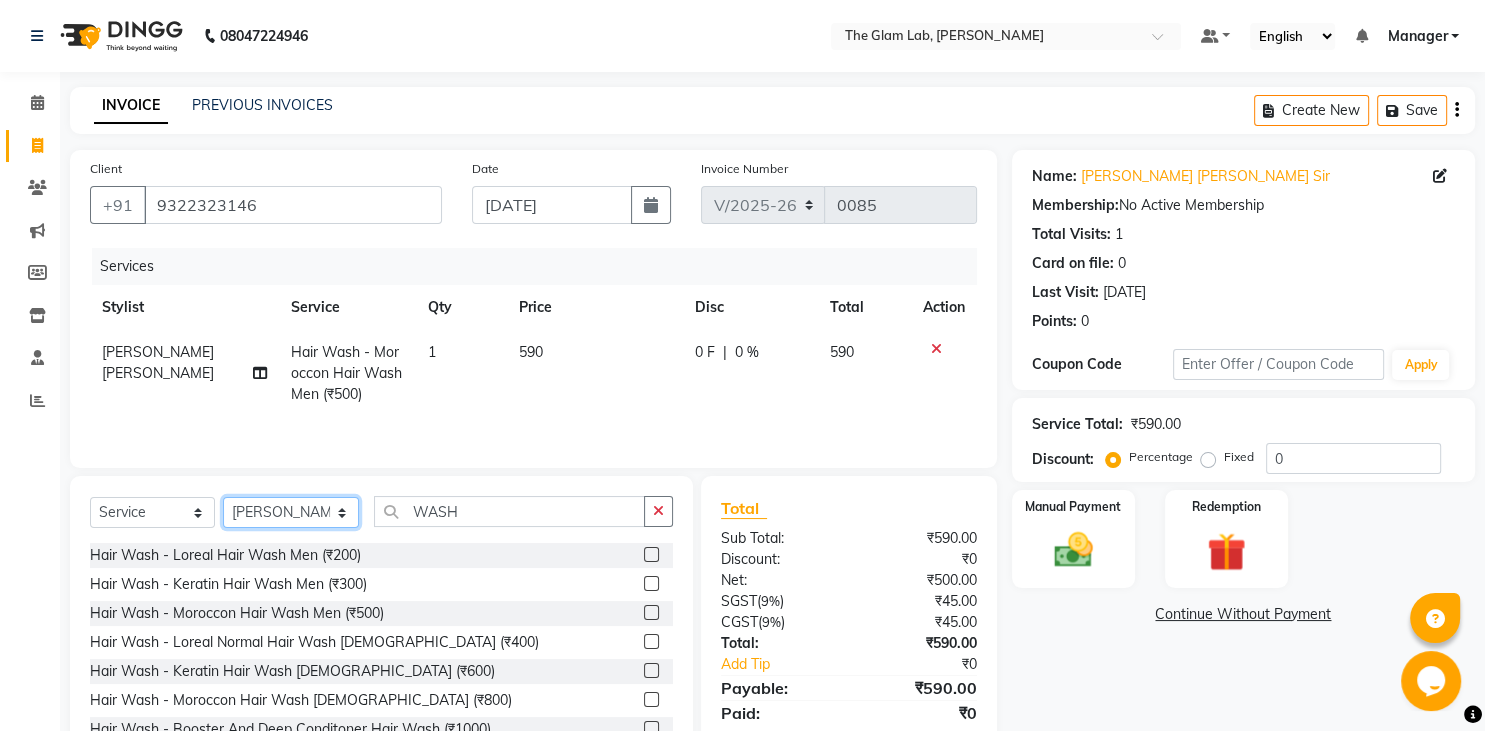 click on "Select Stylist [PERSON_NAME] [PERSON_NAME] BOSS [DEMOGRAPHIC_DATA][PERSON_NAME] Manager    [PERSON_NAME]  [PERSON_NAME] [PERSON_NAME] [PERSON_NAME] [PERSON_NAME]  [PERSON_NAME] [PERSON_NAME] SANKAT" 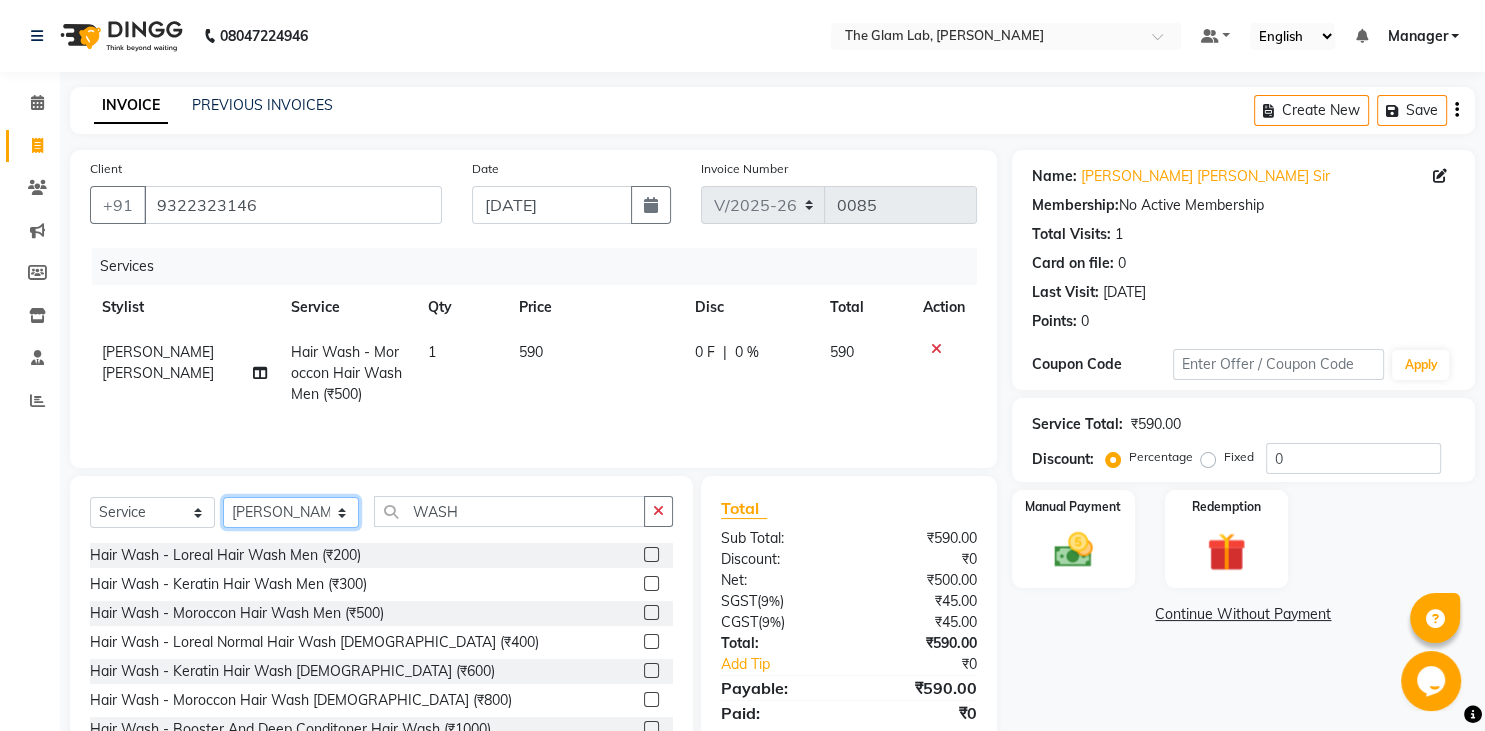 select on "79459" 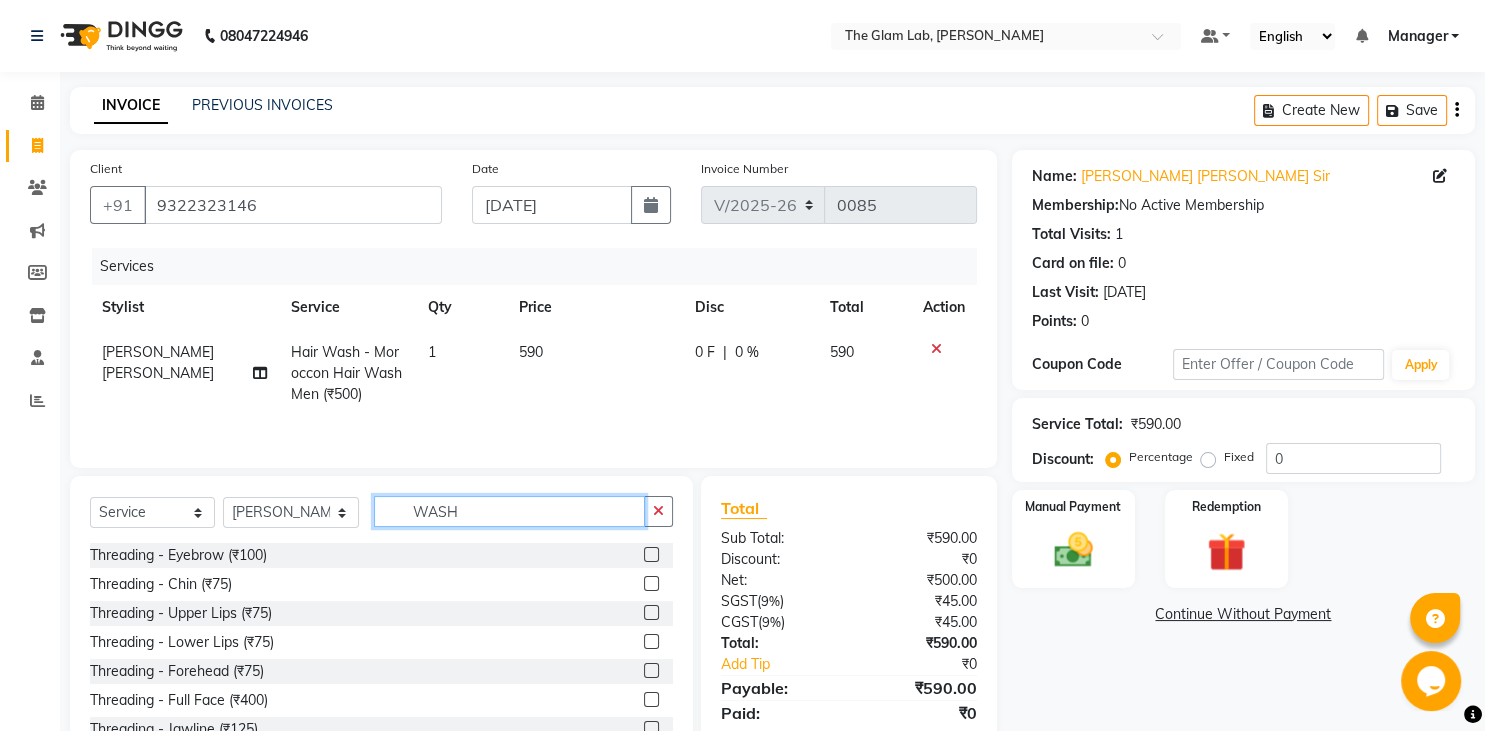 click on "WASH" 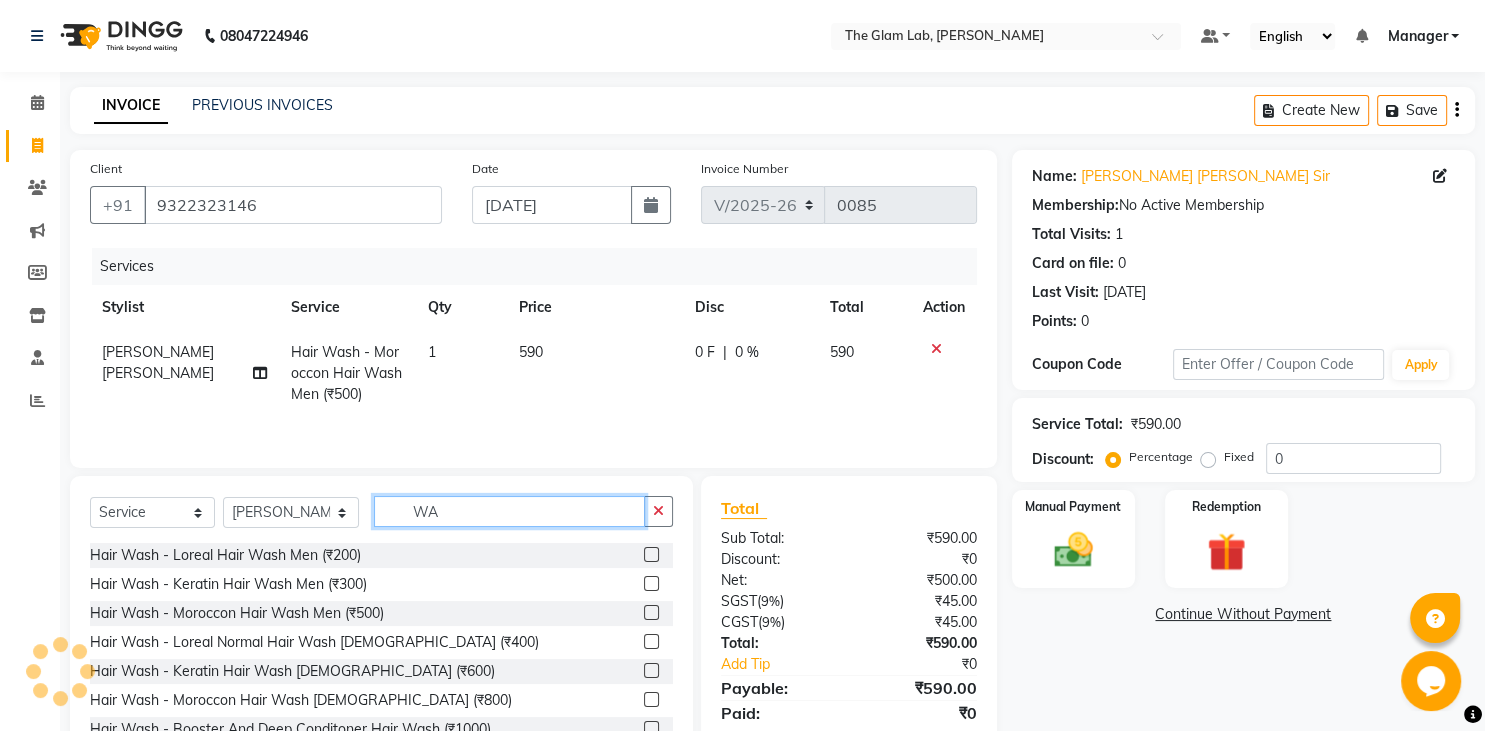 type on "W" 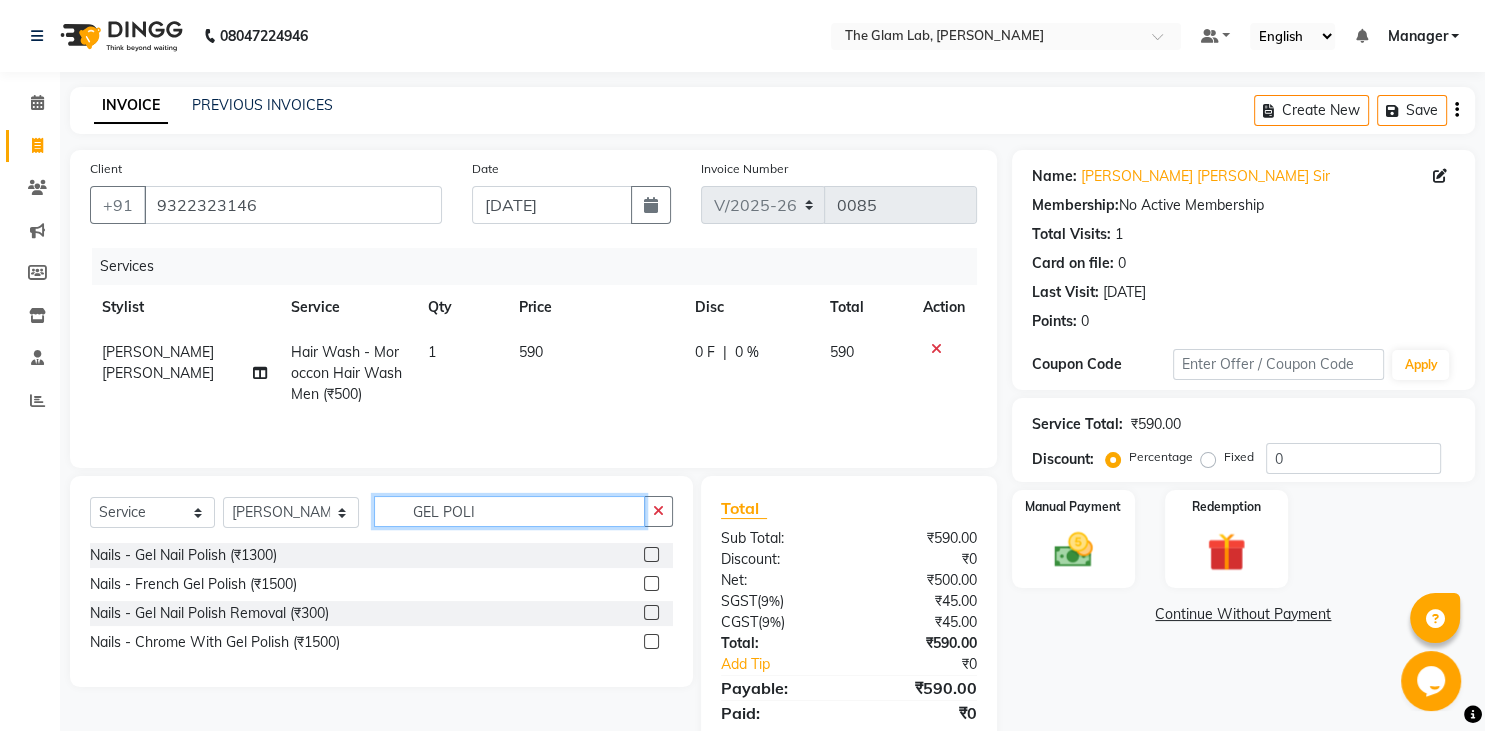 type on "GEL POLI" 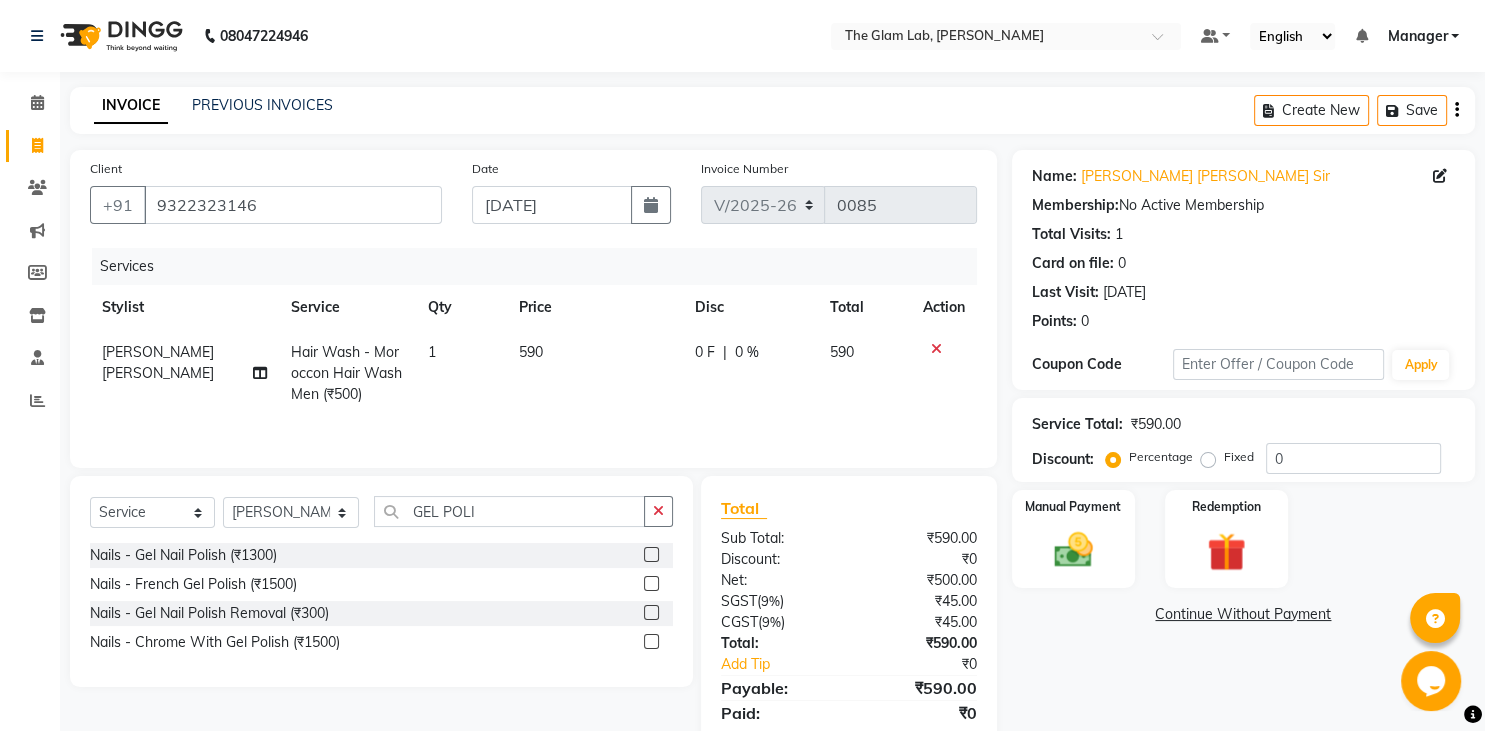 click 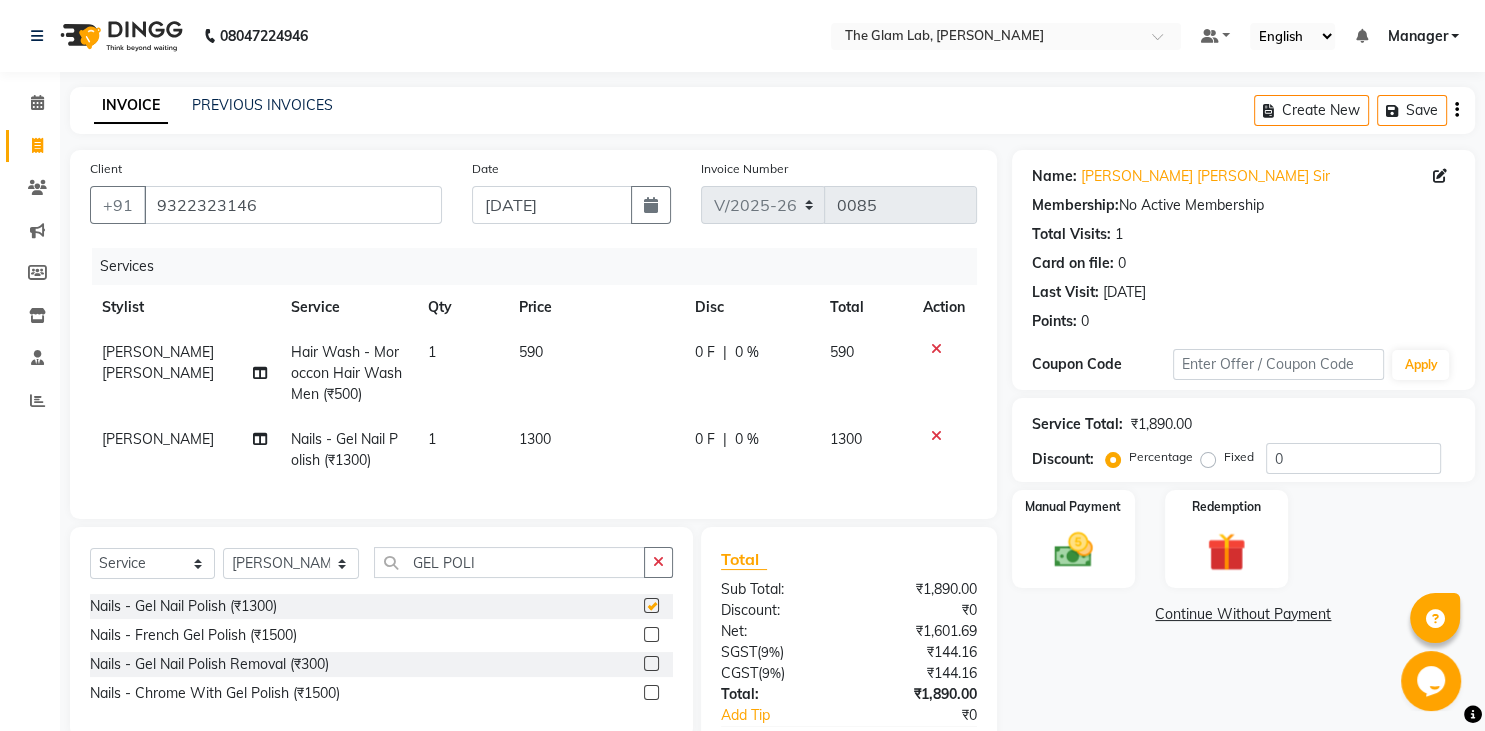 checkbox on "false" 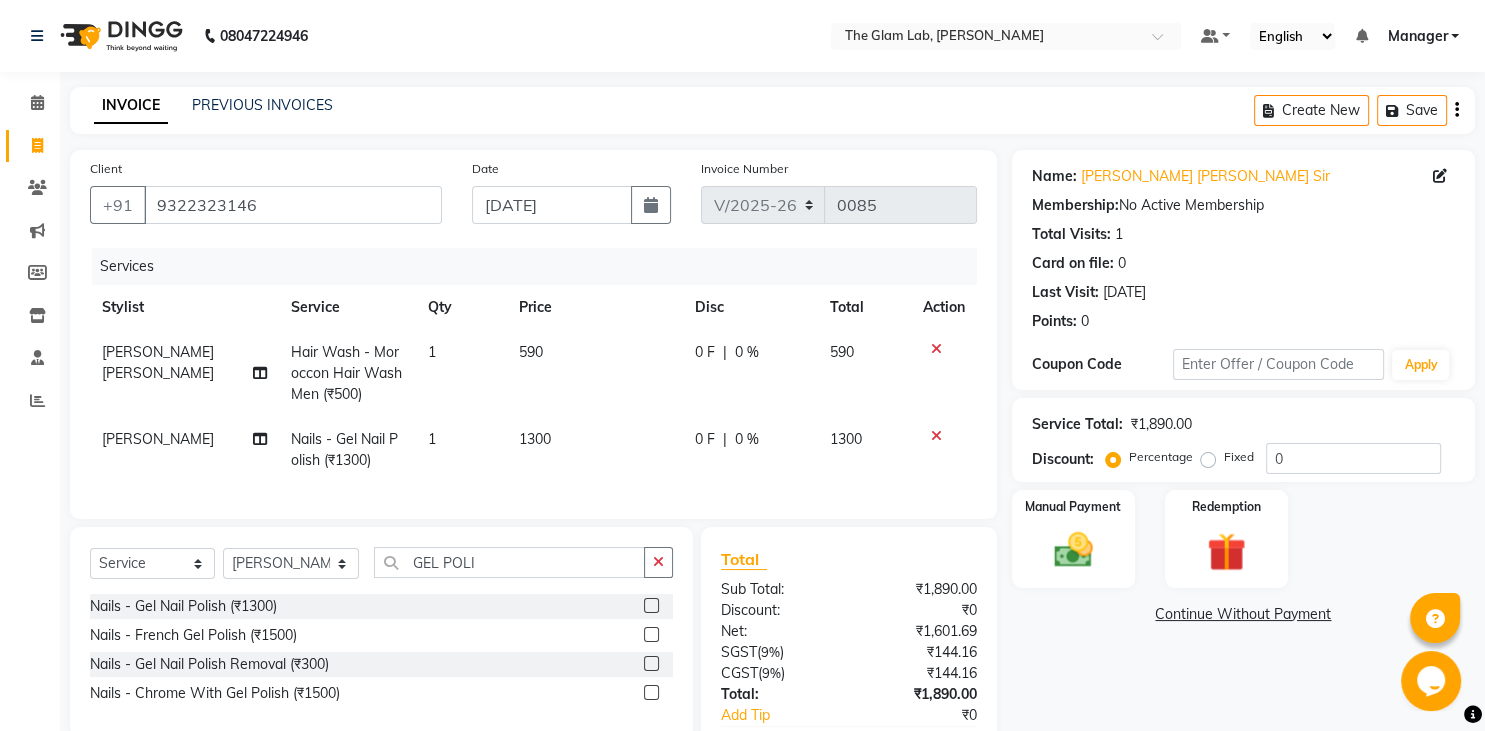 click on "1300" 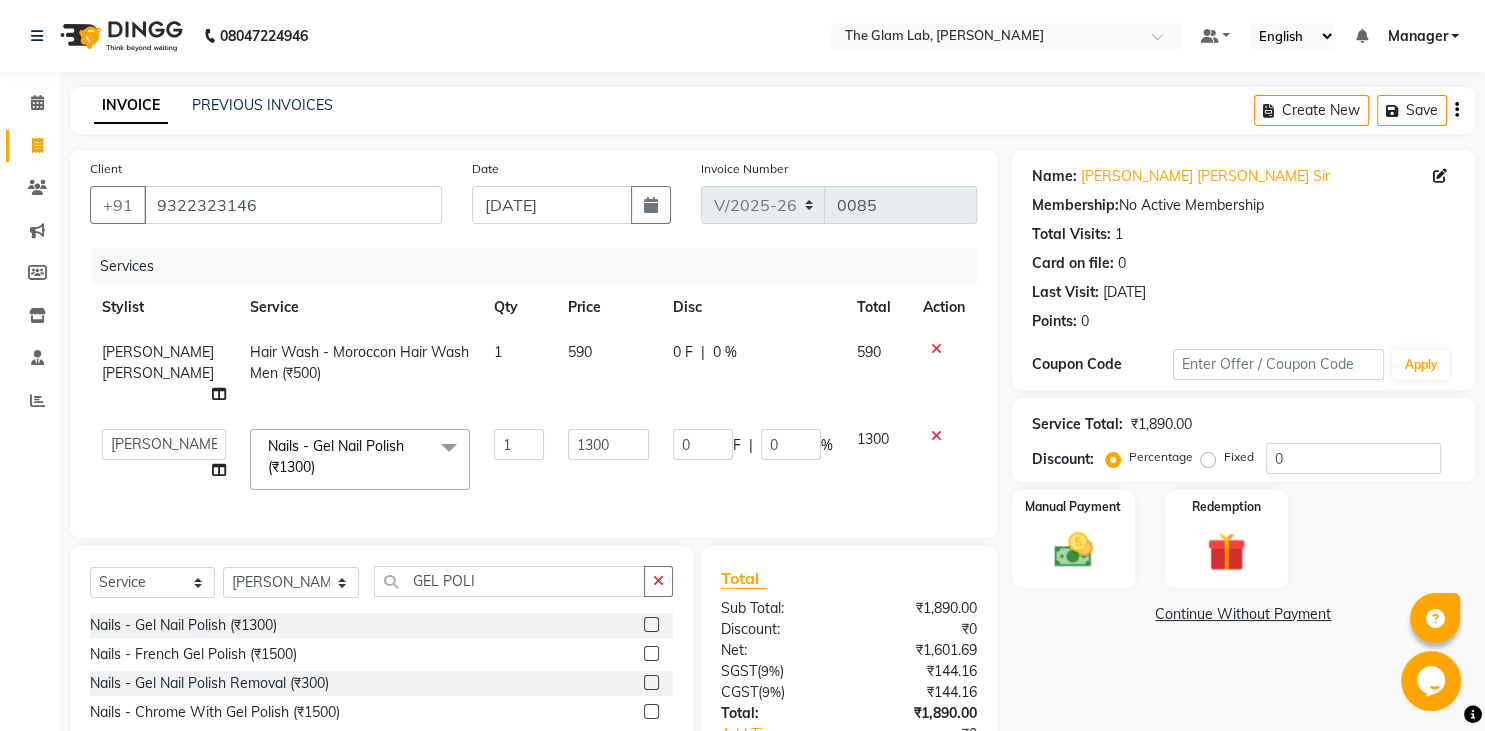click on "1300" 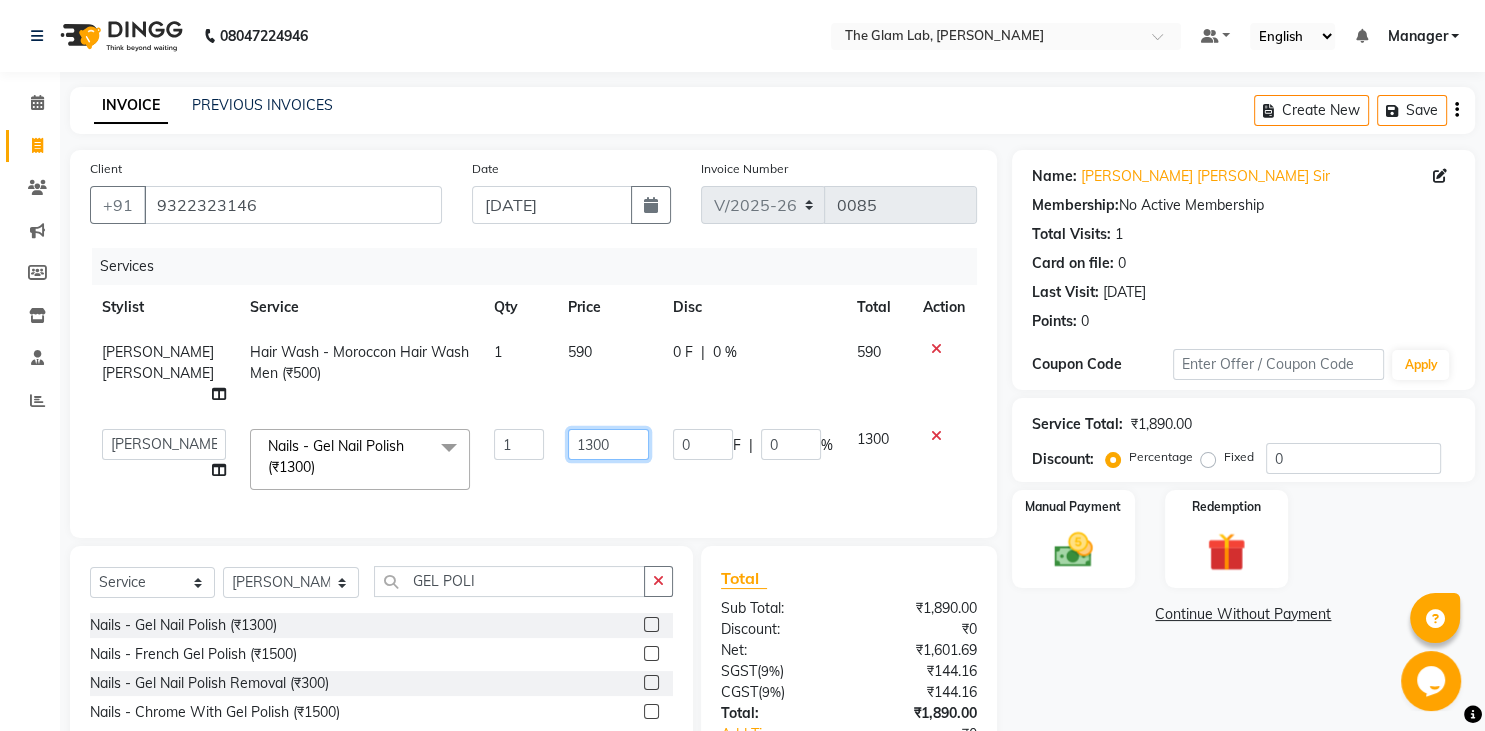 click on "1300" 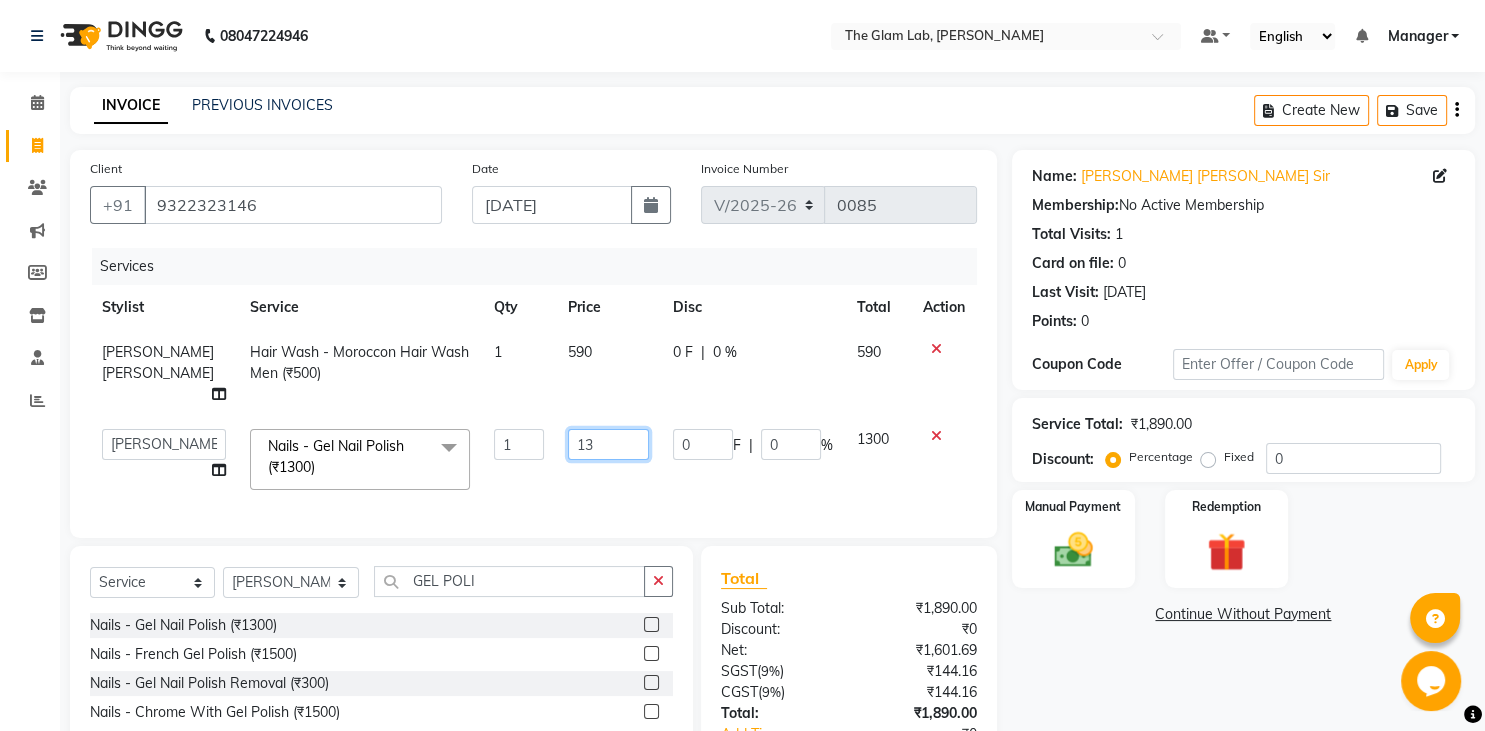 type on "1" 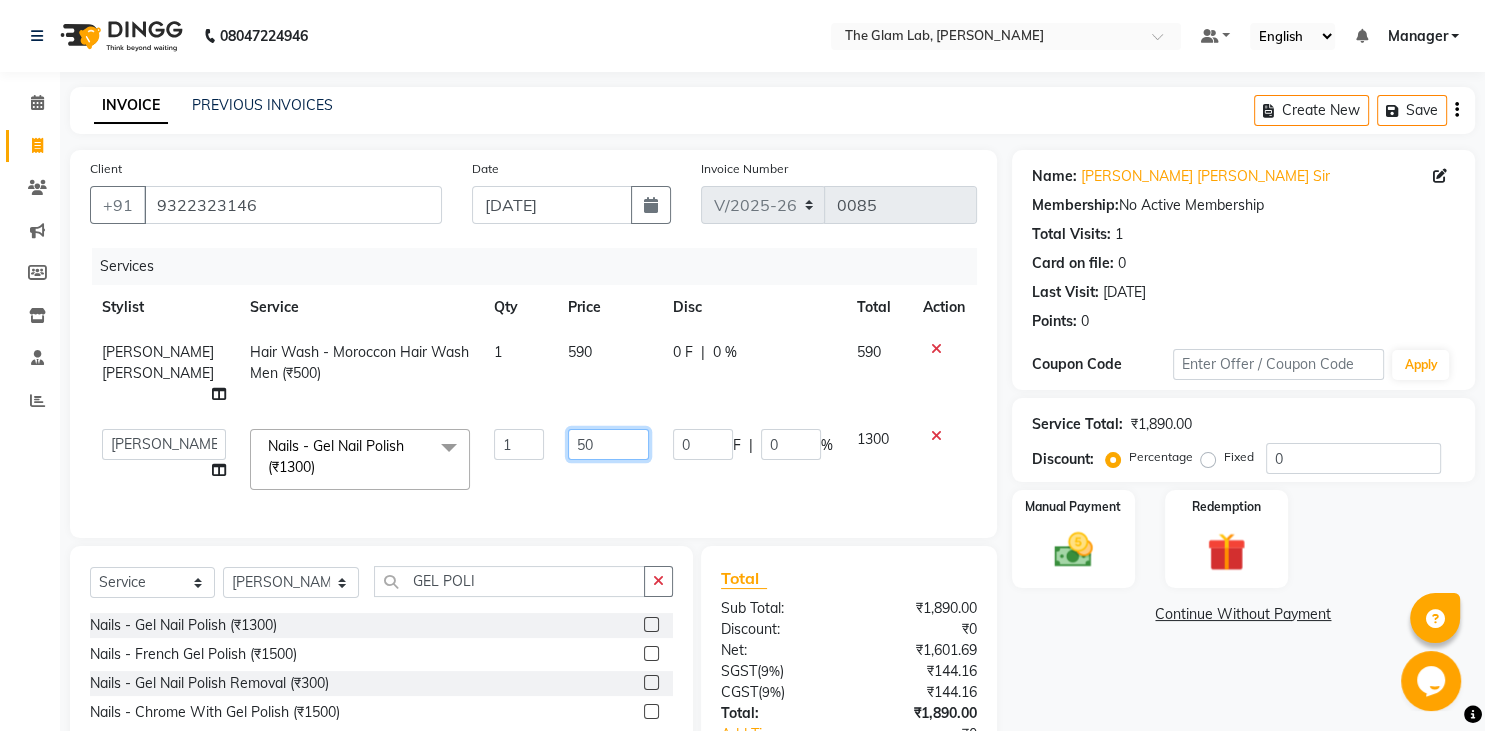 type on "500" 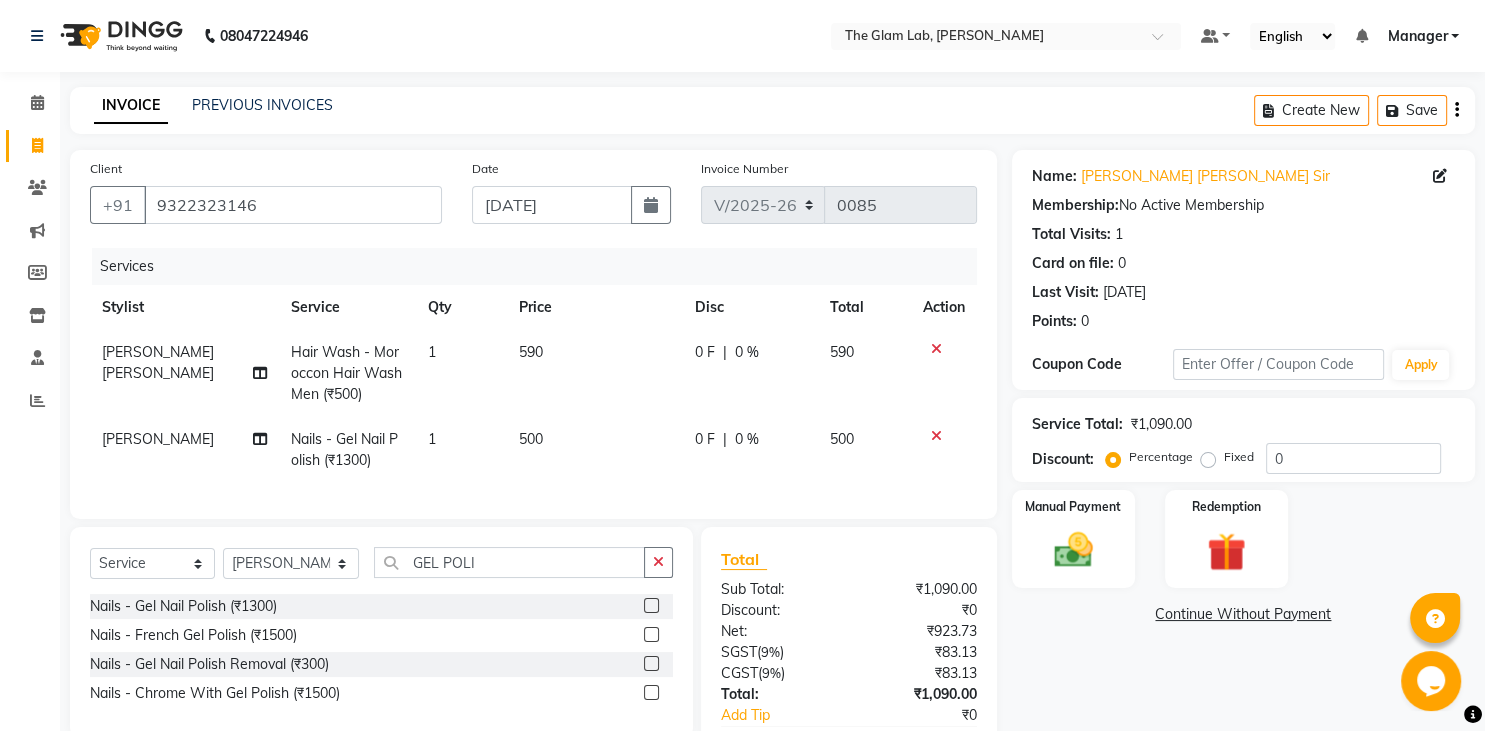 click on "500" 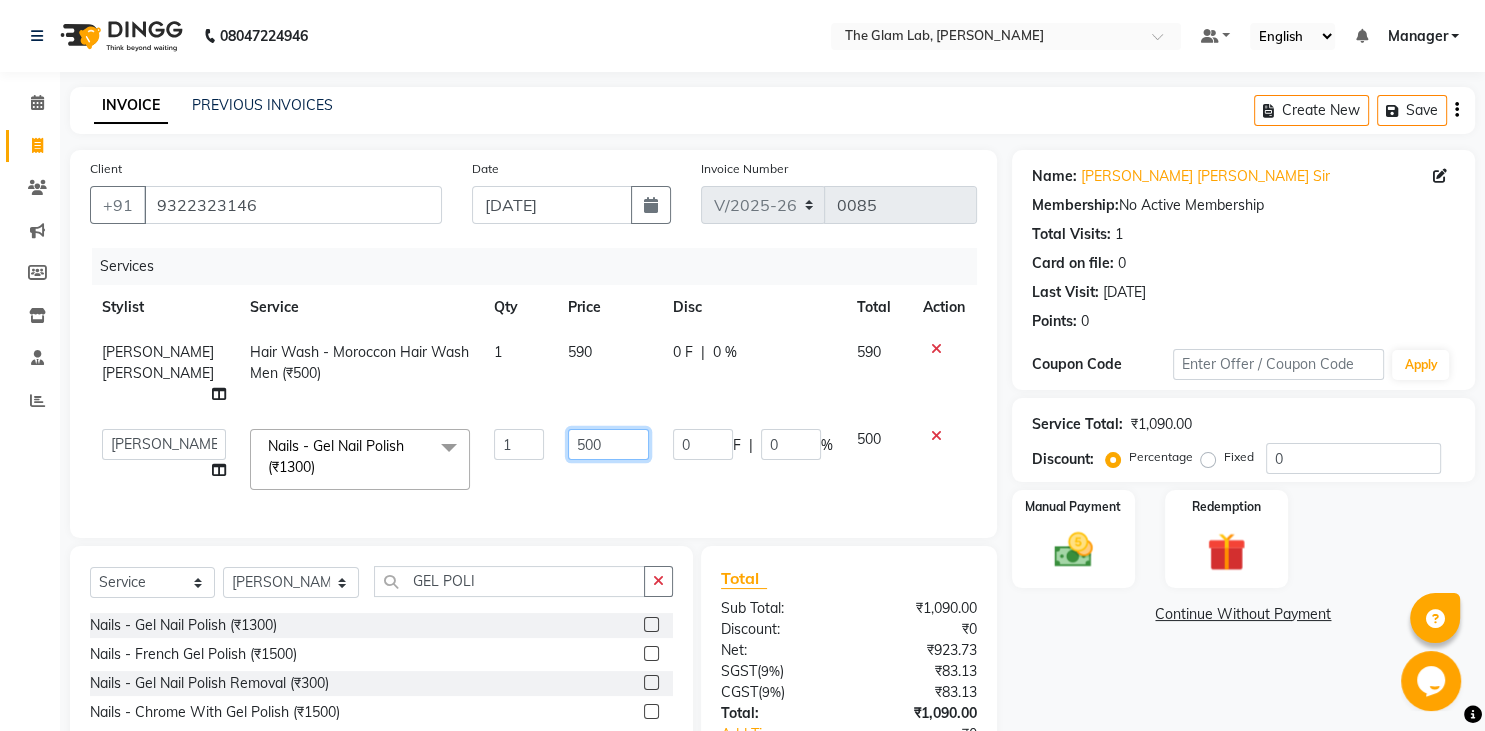 click on "500" 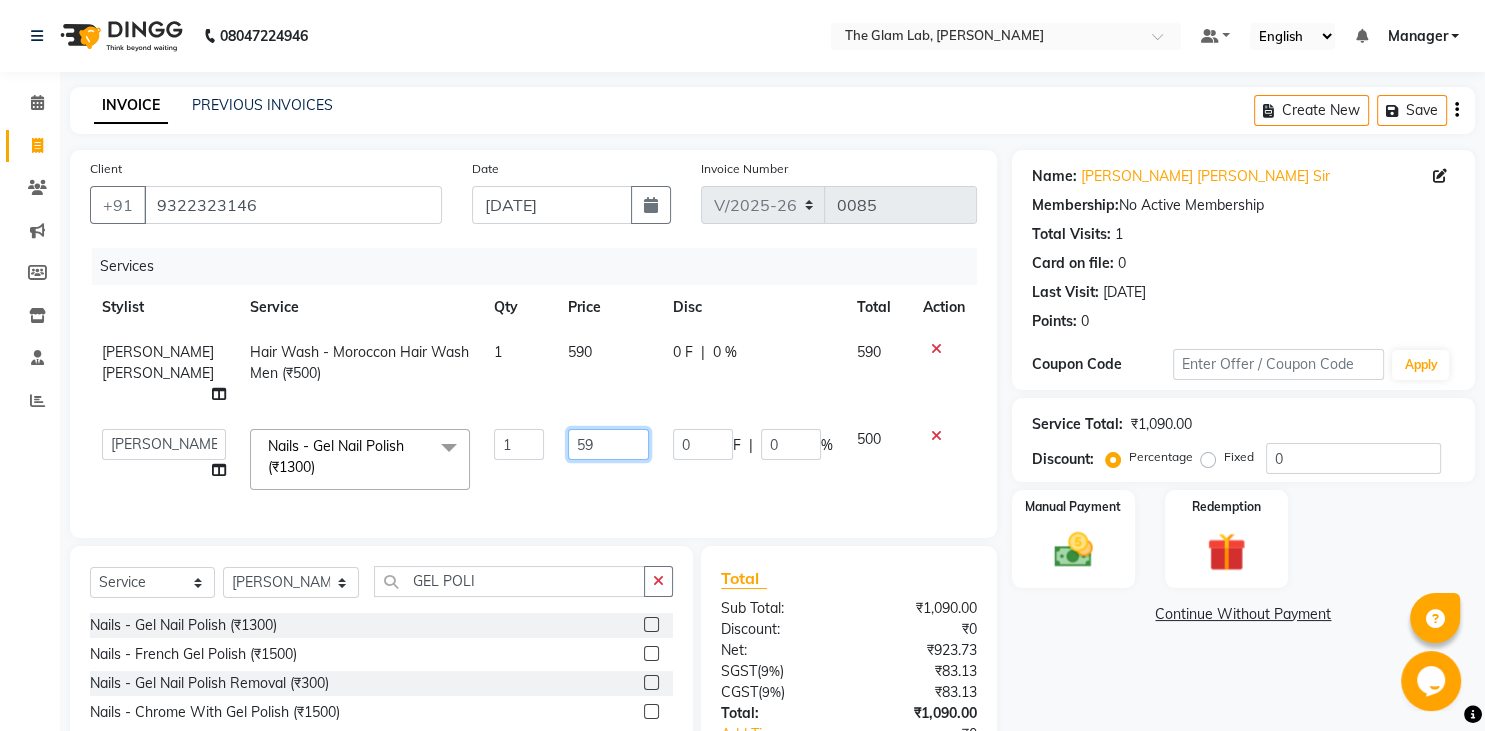 type on "590" 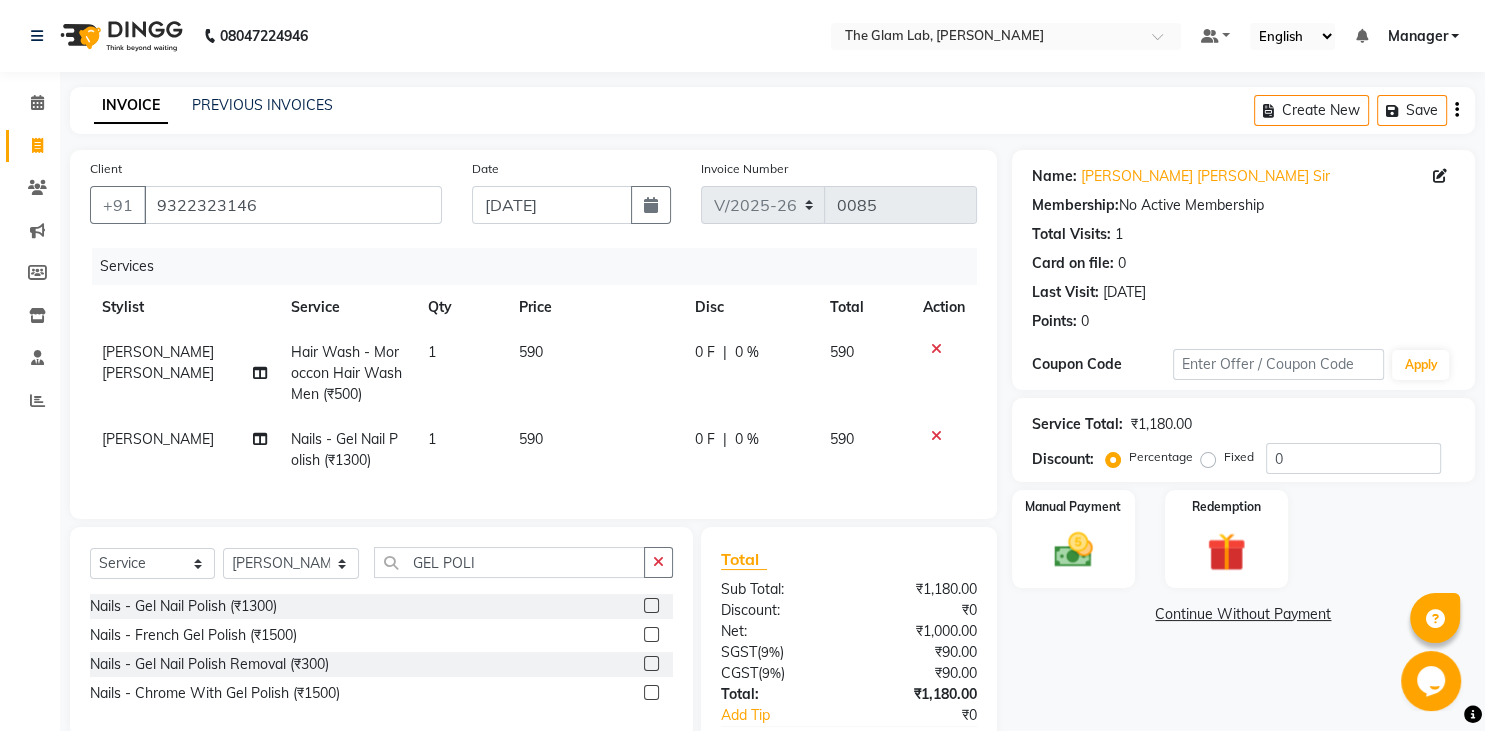 click on "0 F | 0 %" 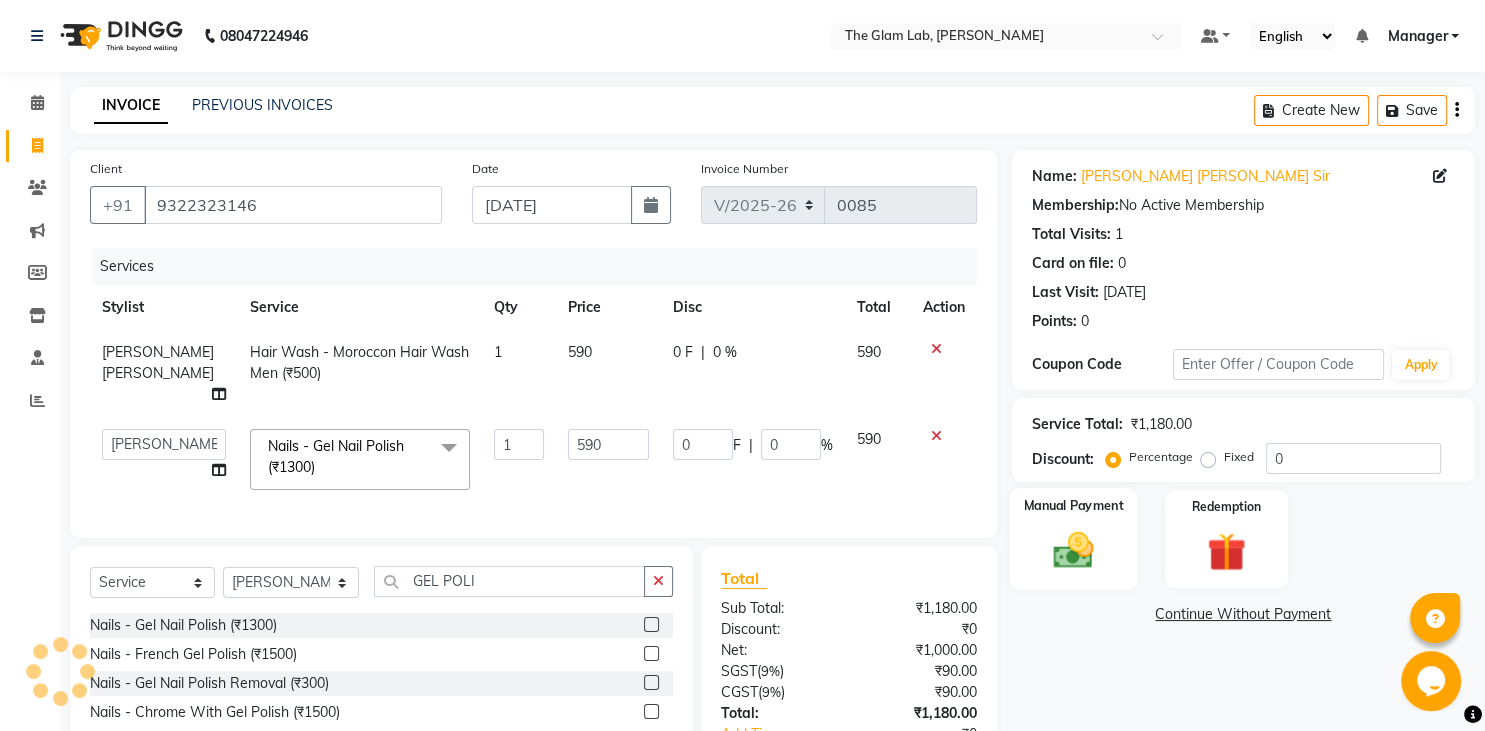 click 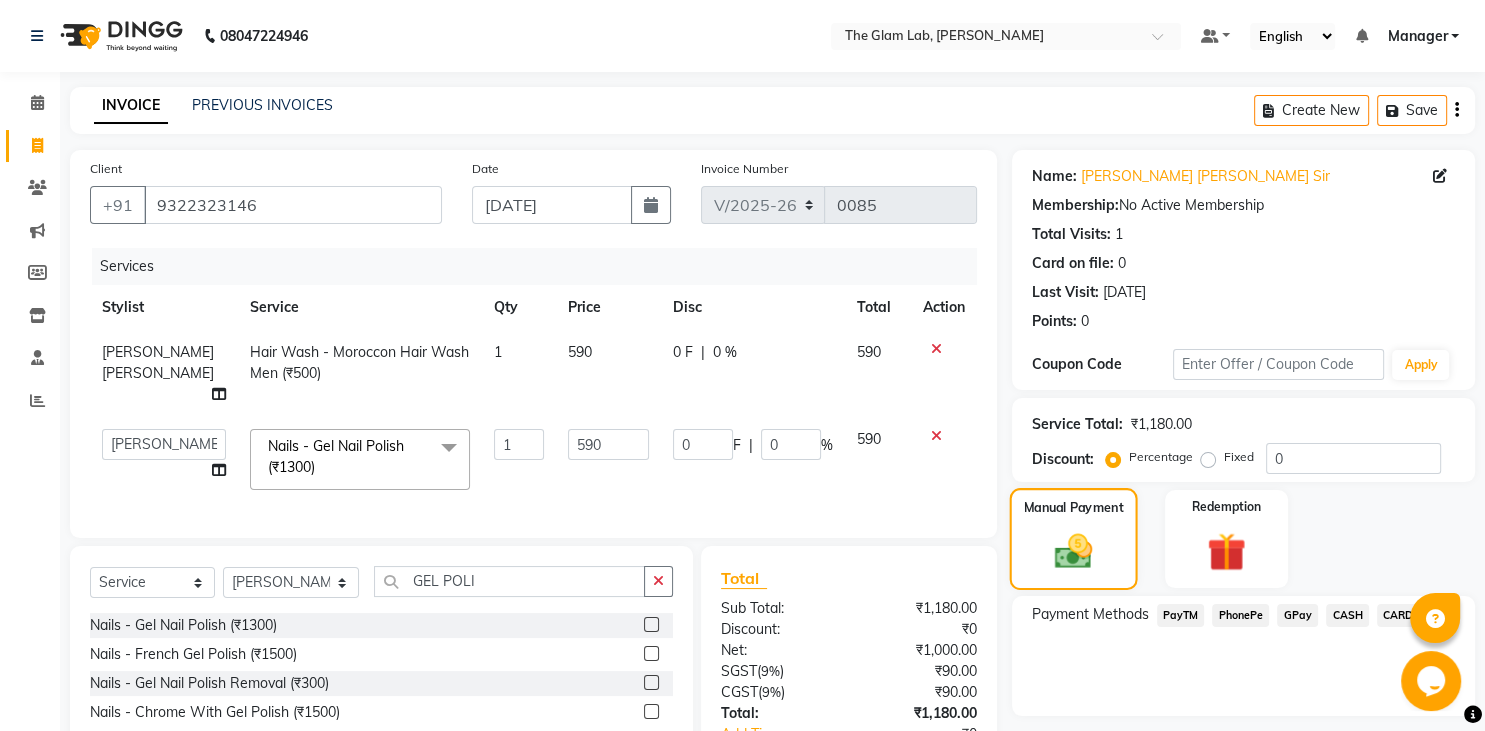 scroll, scrollTop: 117, scrollLeft: 0, axis: vertical 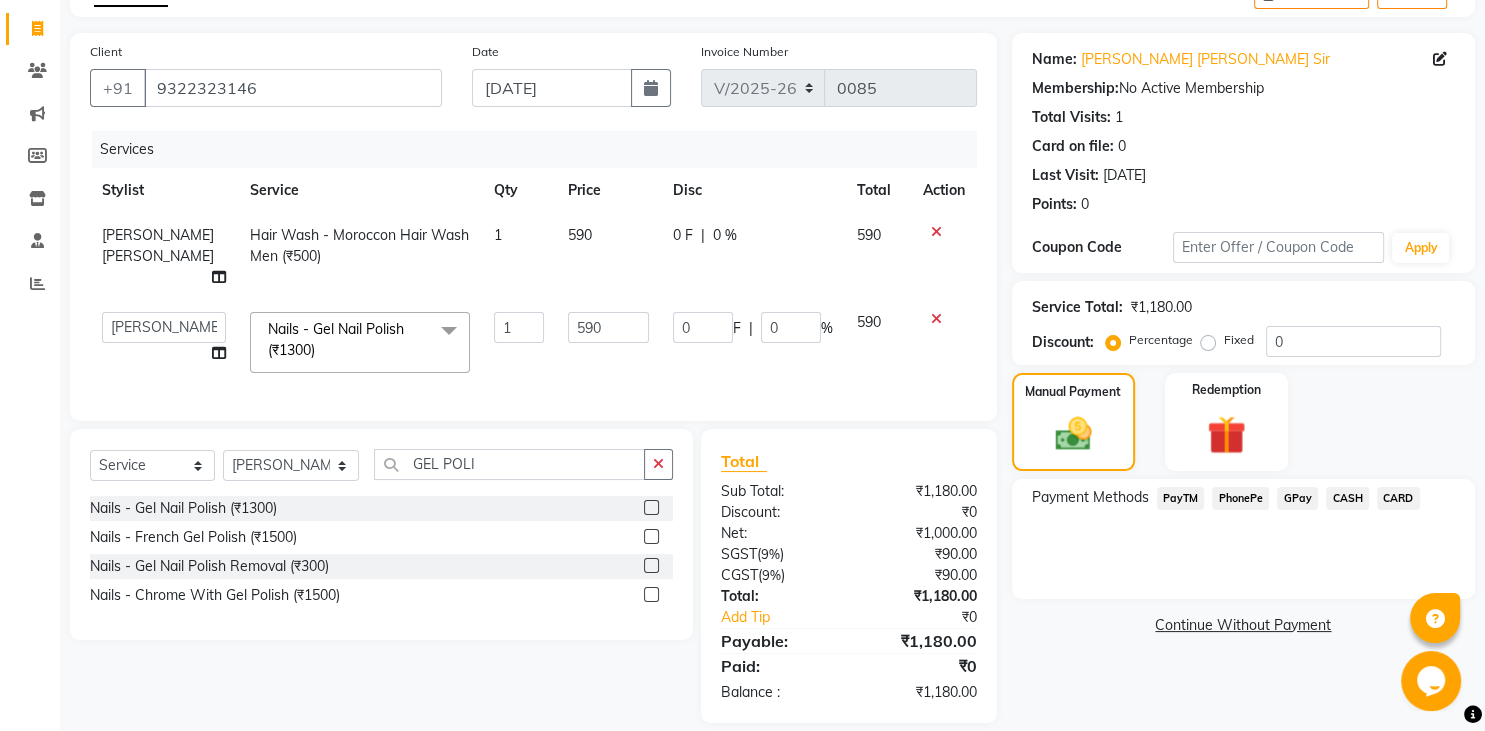 click on "PayTM" 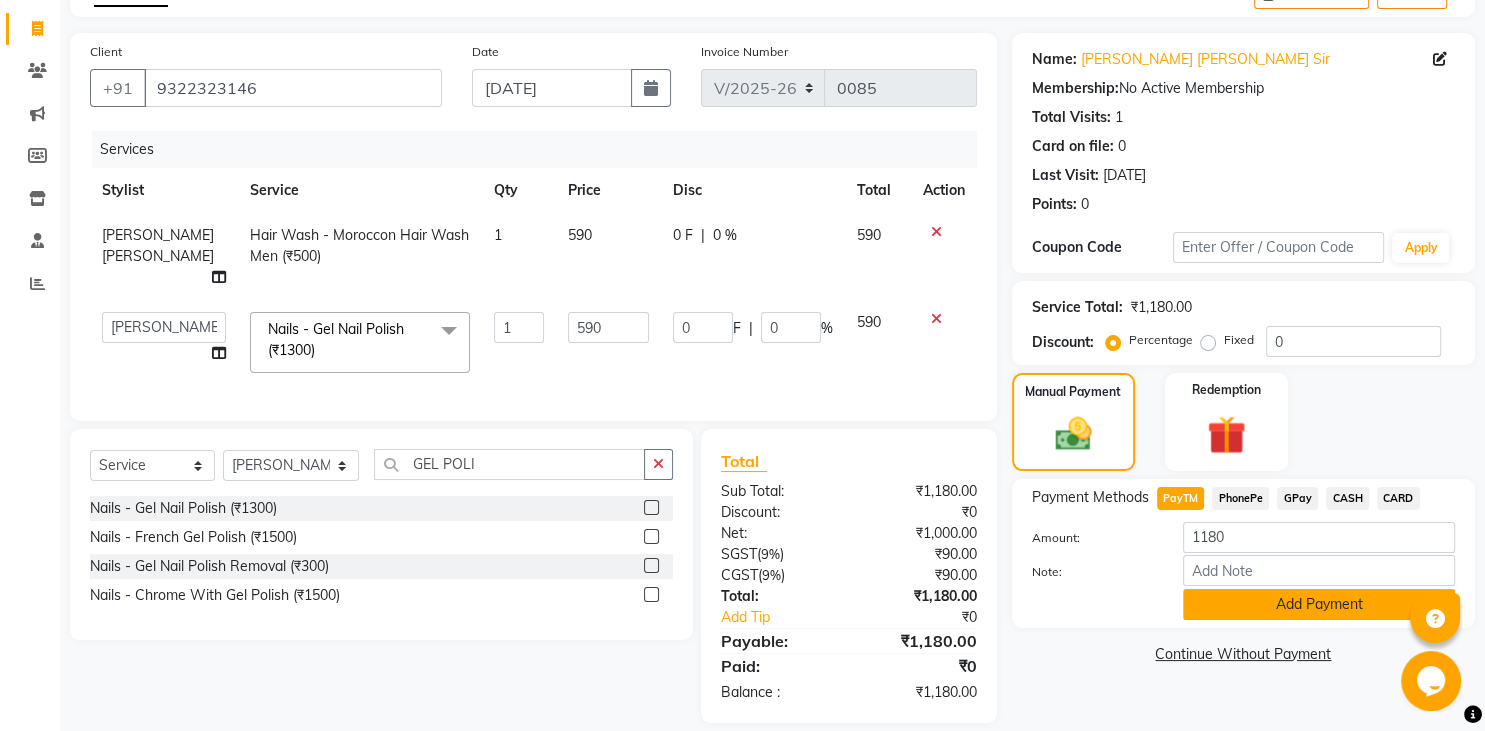 click on "Add Payment" 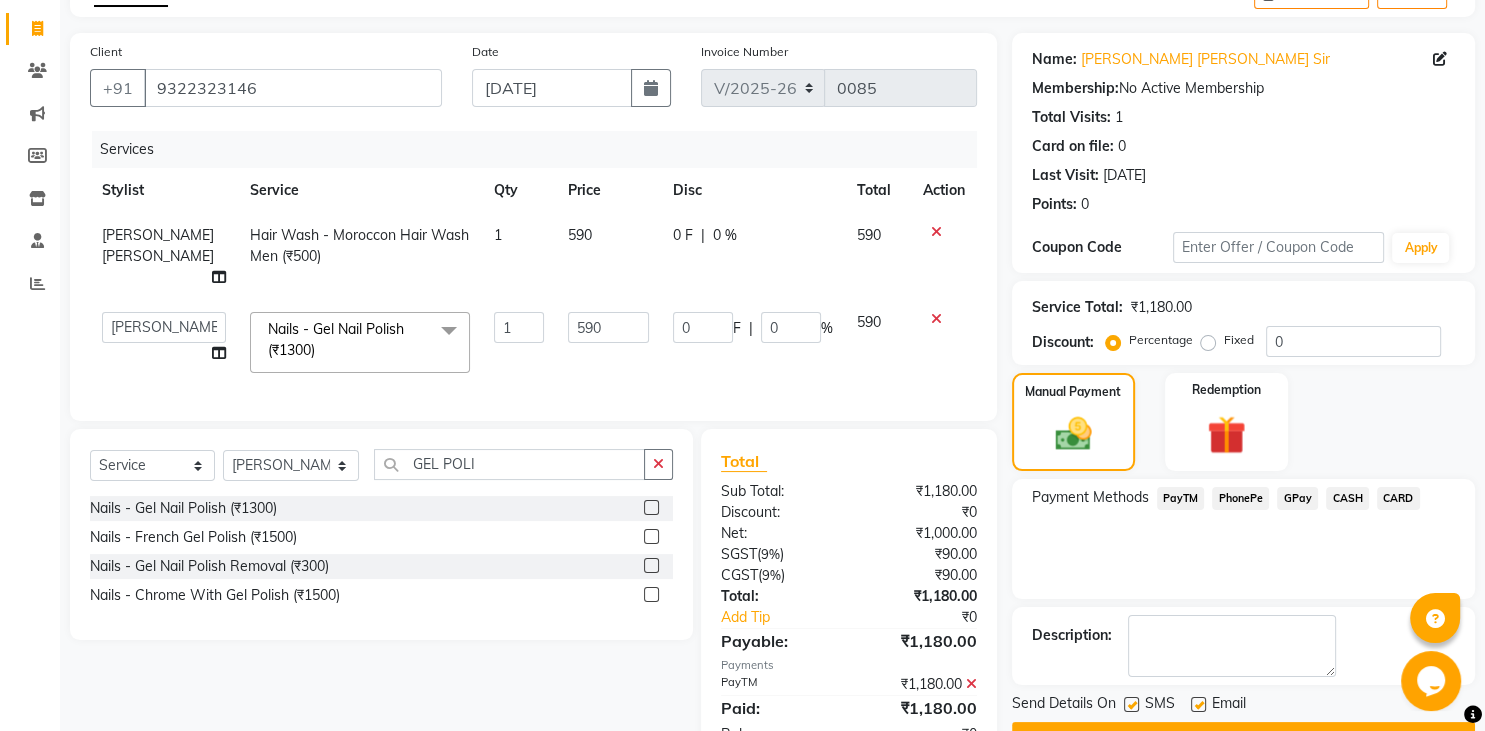scroll, scrollTop: 190, scrollLeft: 0, axis: vertical 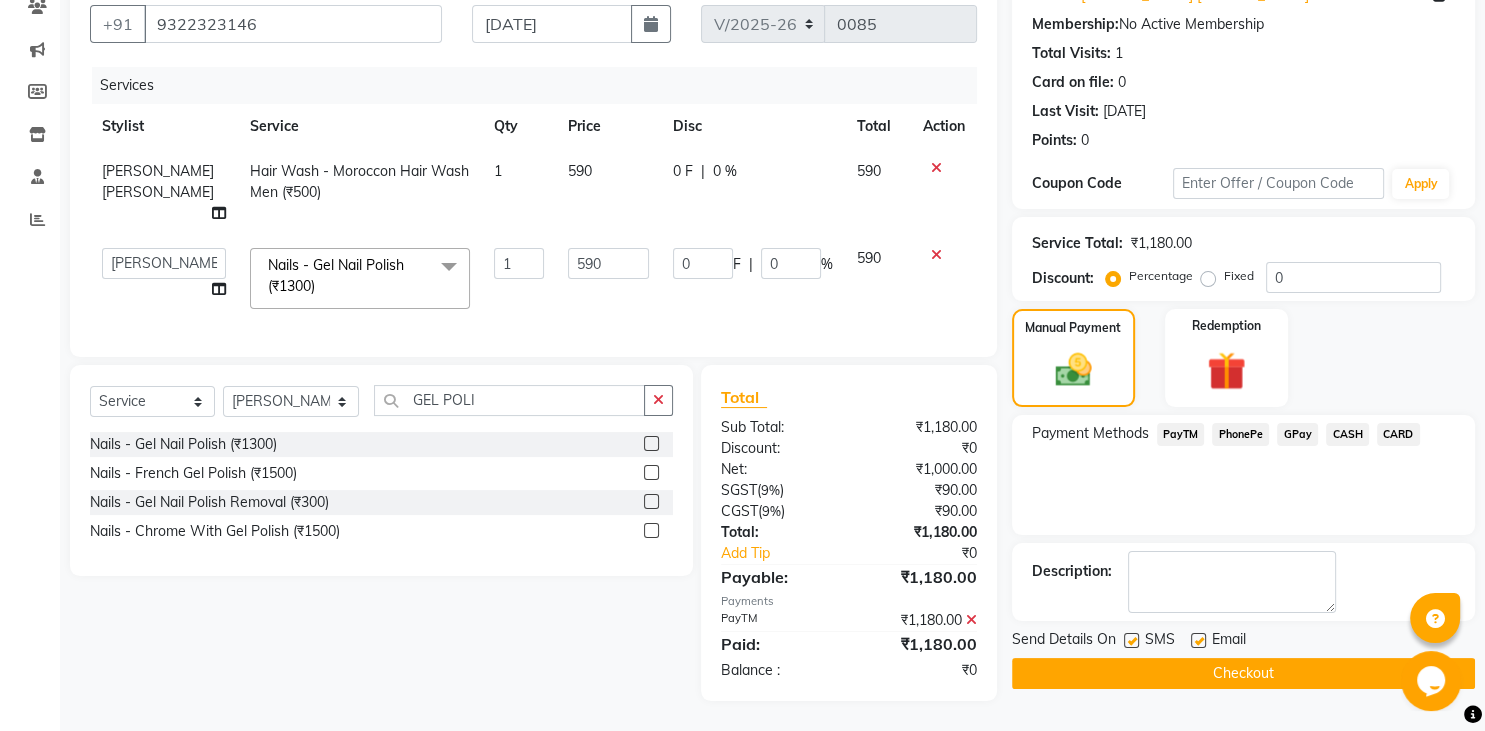 click 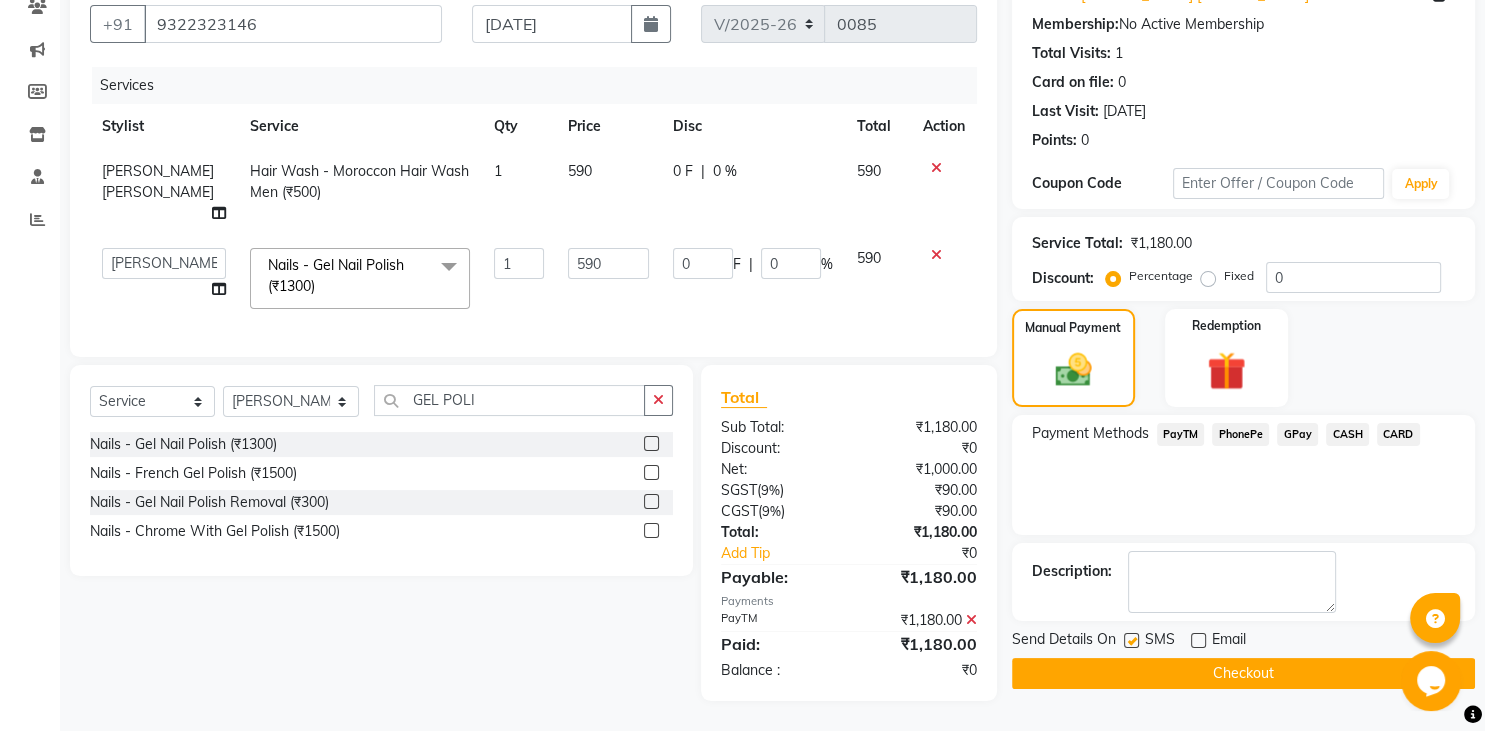 click 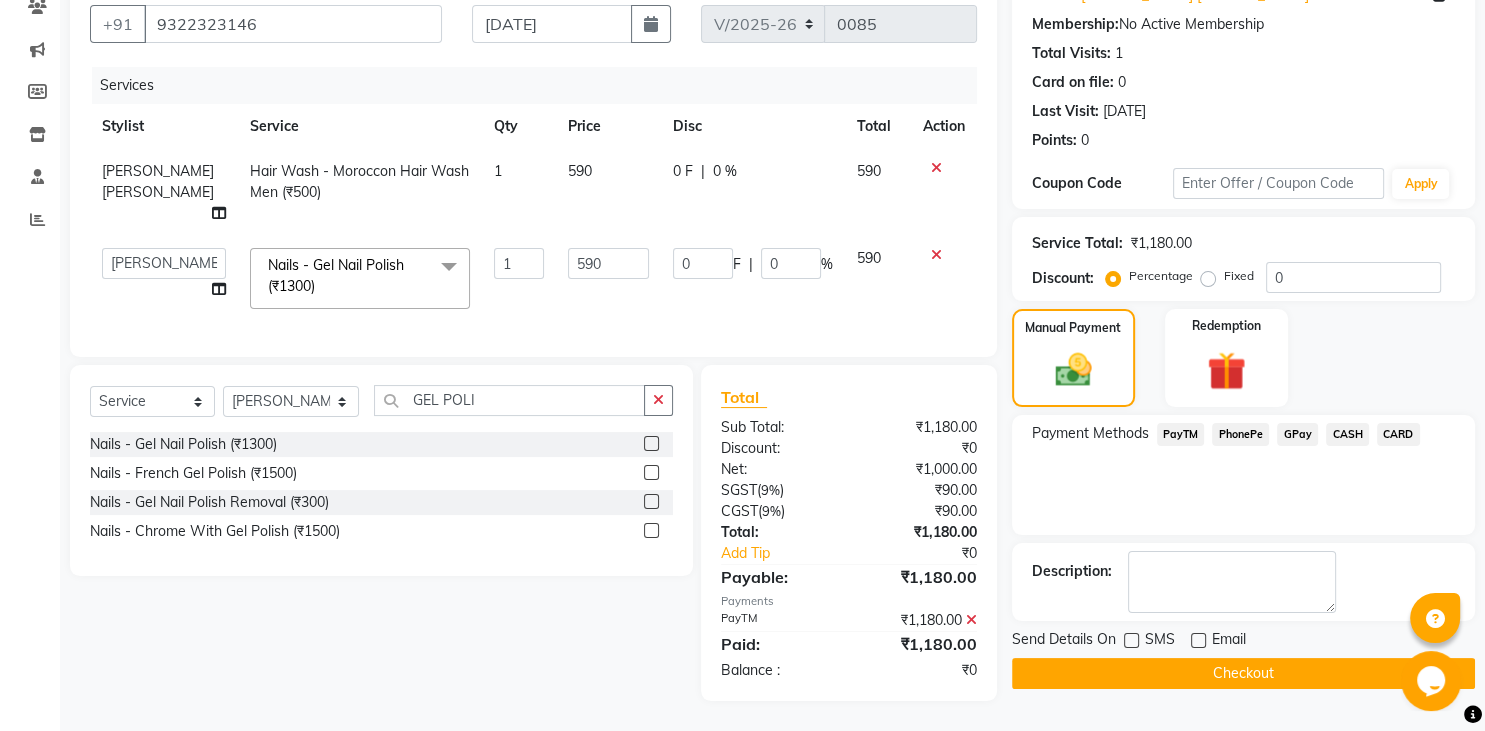 click on "Checkout" 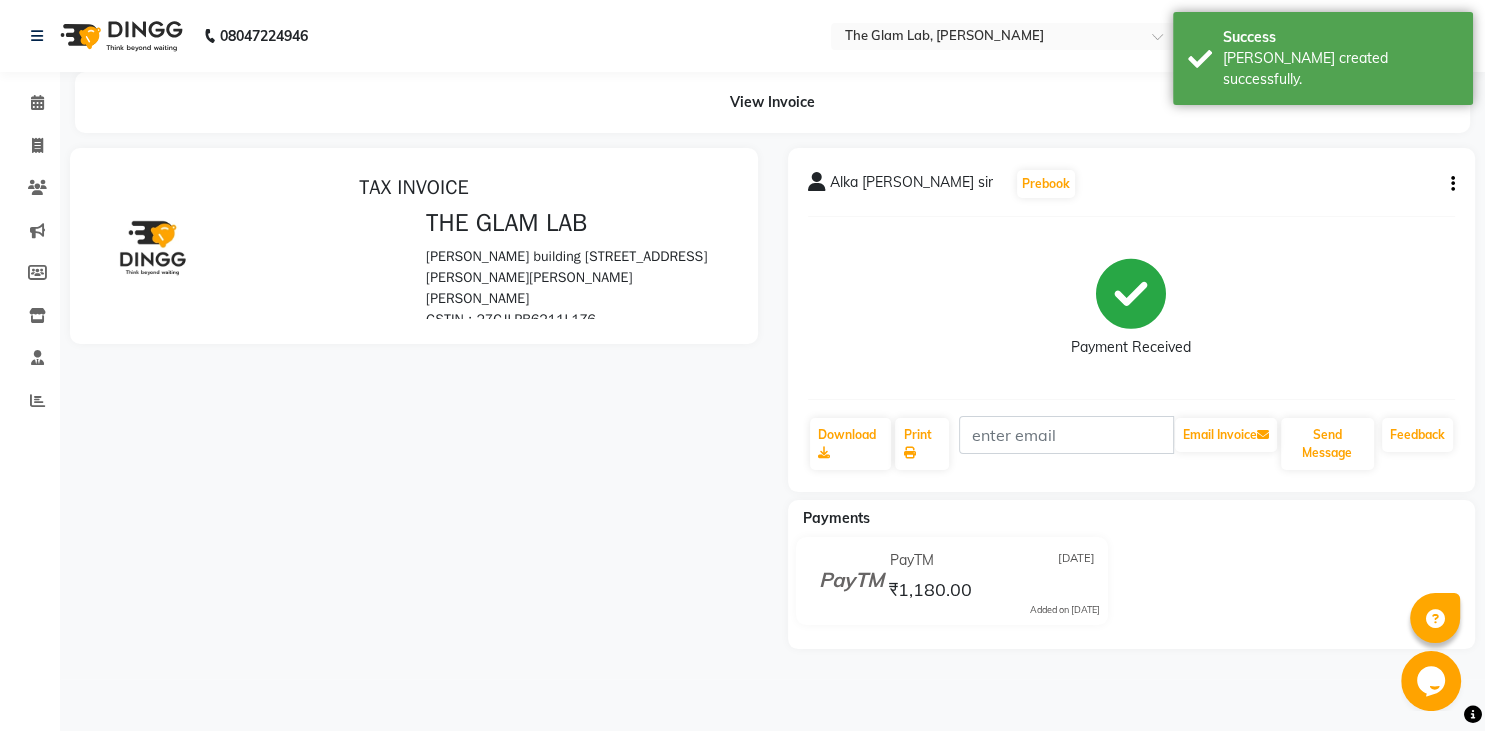 scroll, scrollTop: 0, scrollLeft: 0, axis: both 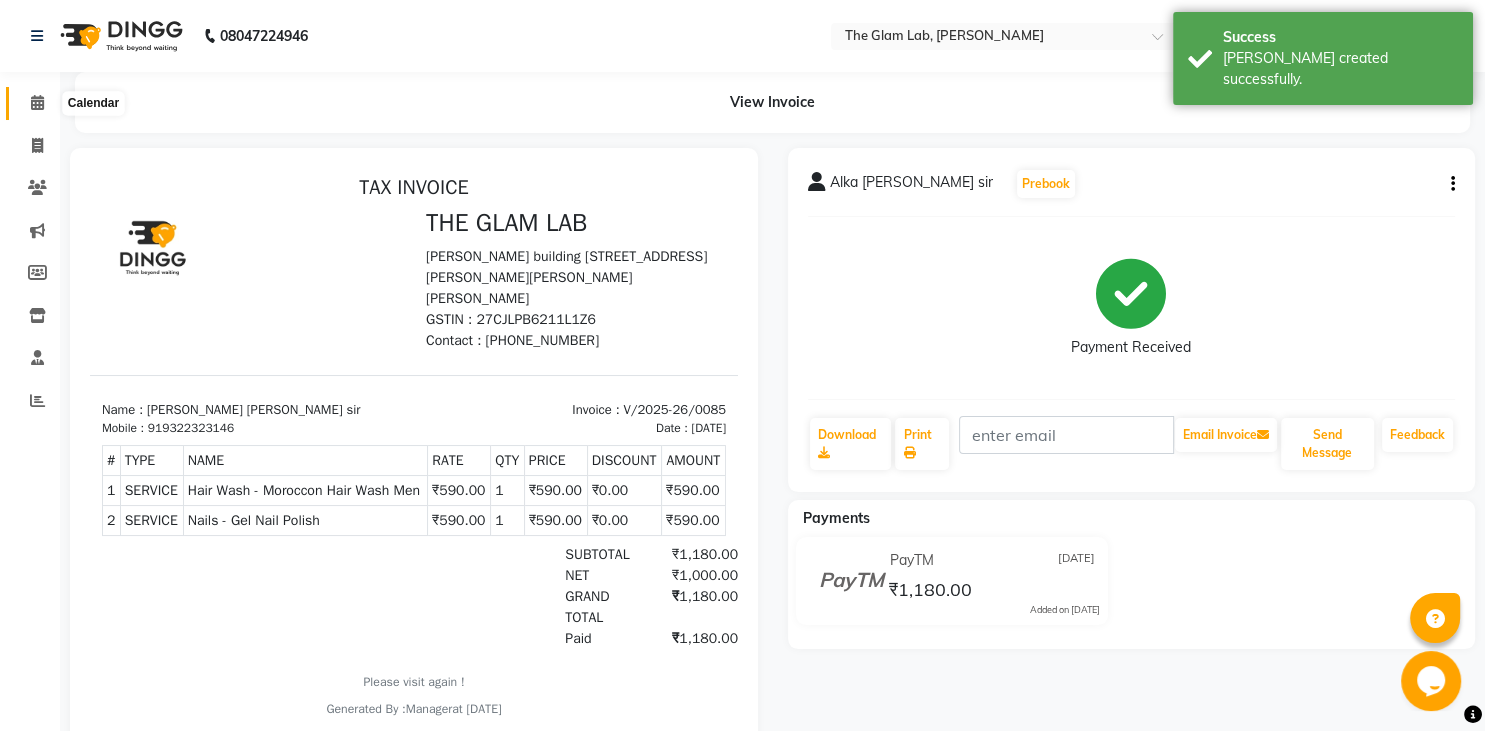 click 